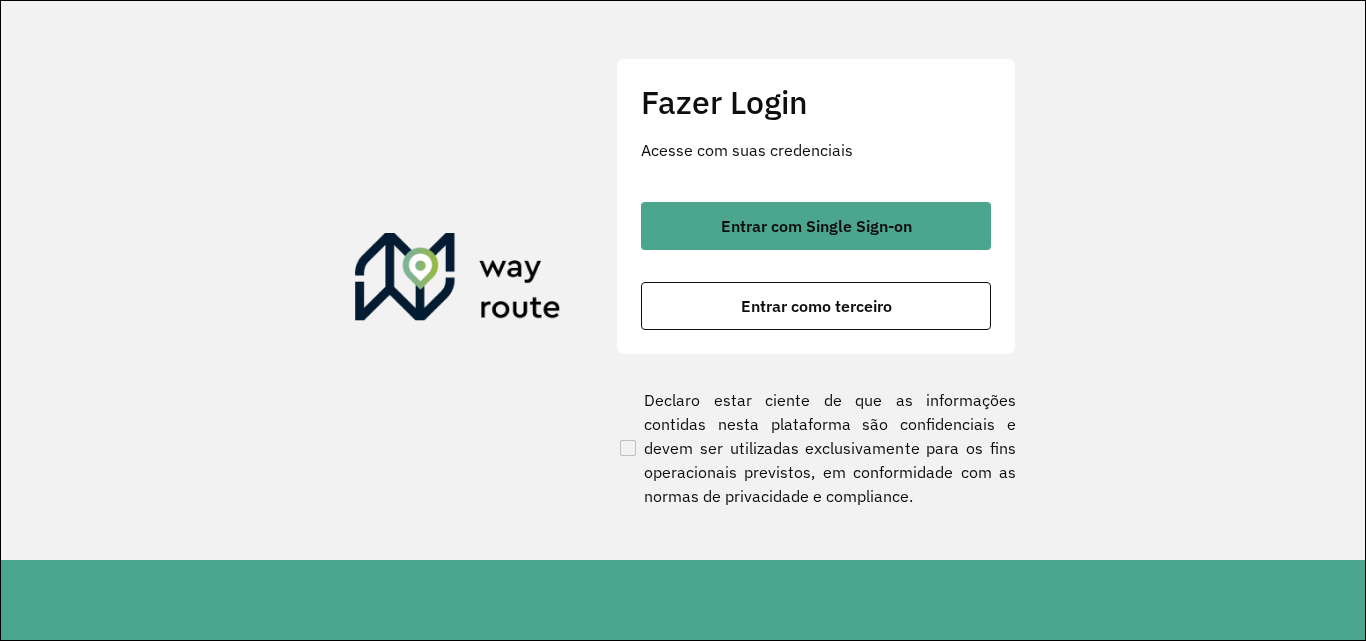 scroll, scrollTop: 0, scrollLeft: 0, axis: both 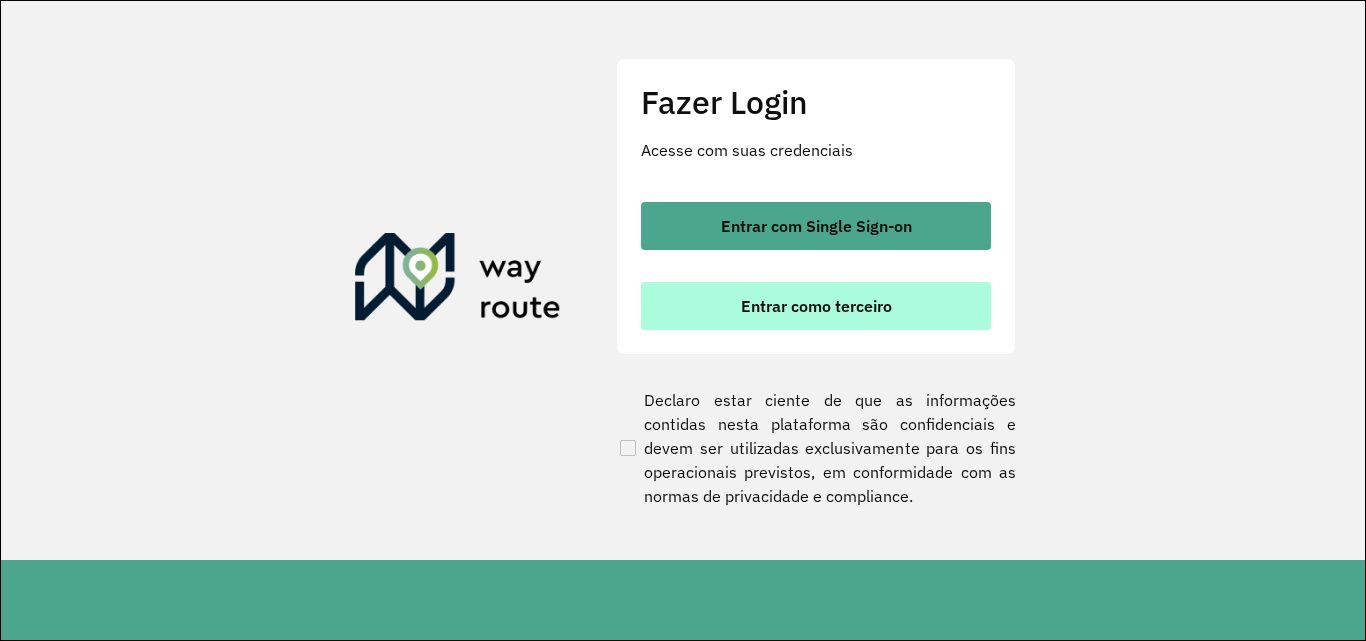 click on "Entrar como terceiro" at bounding box center [816, 306] 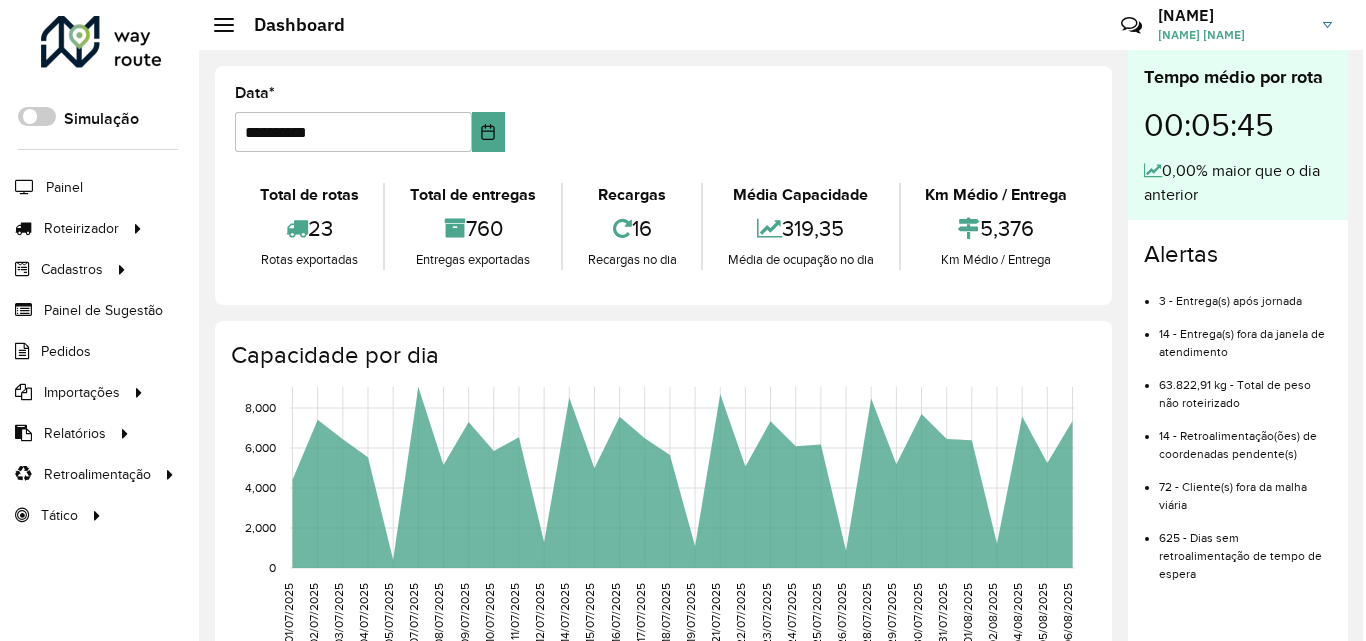 scroll, scrollTop: 0, scrollLeft: 0, axis: both 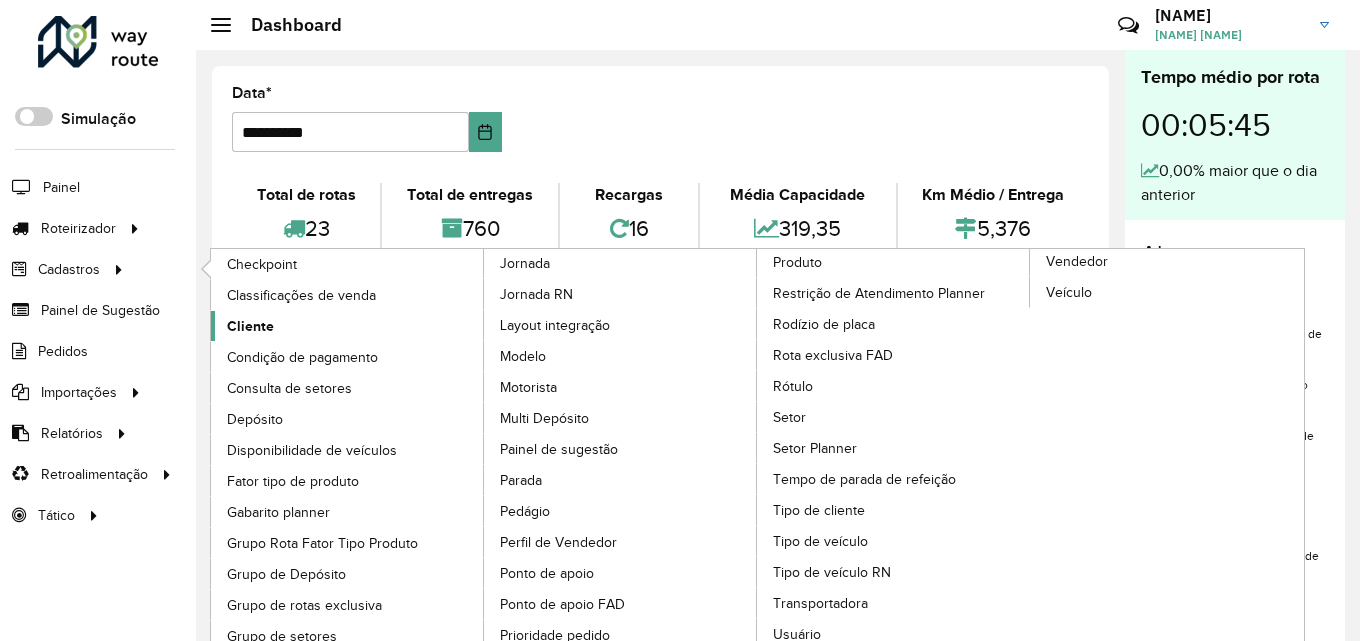 click on "Cliente" 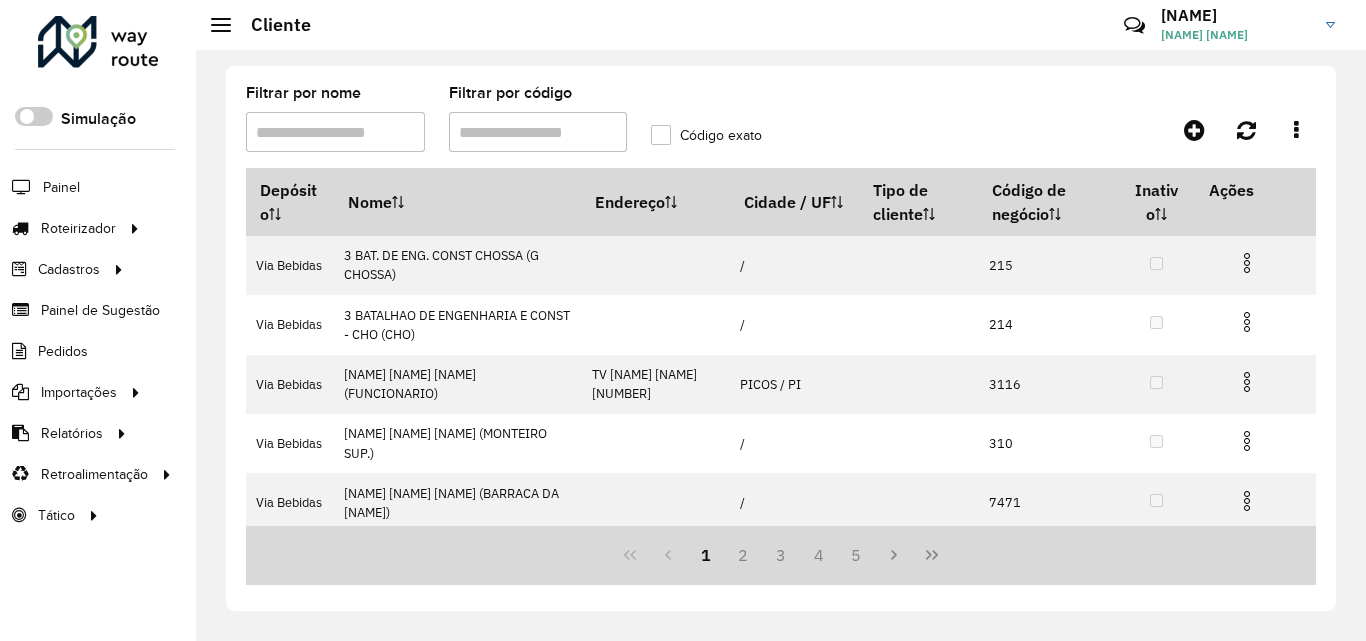 click on "Filtrar por código" at bounding box center (538, 132) 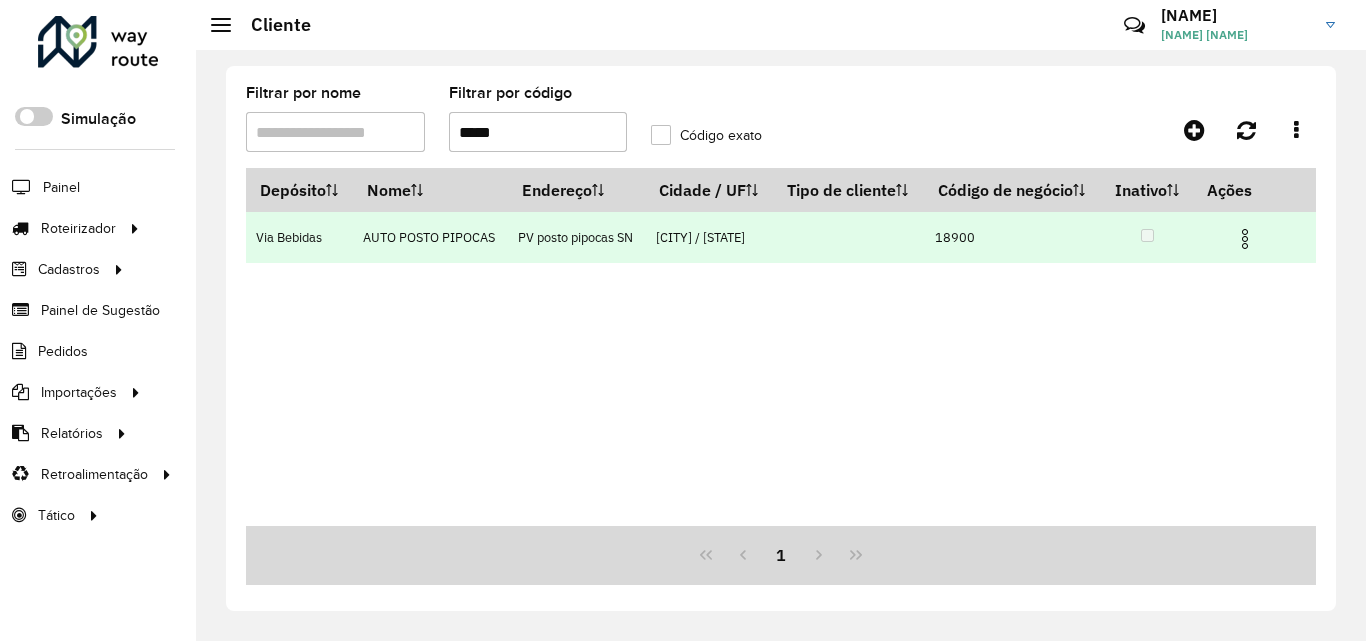 type on "*****" 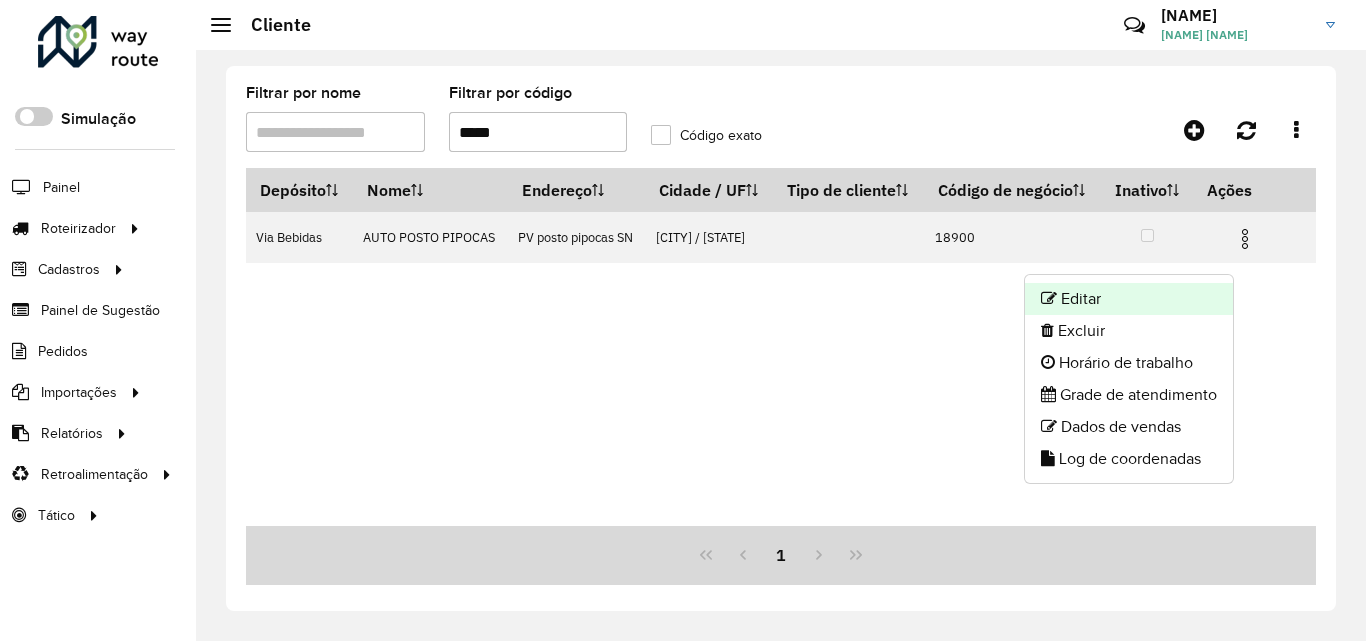click on "Editar" 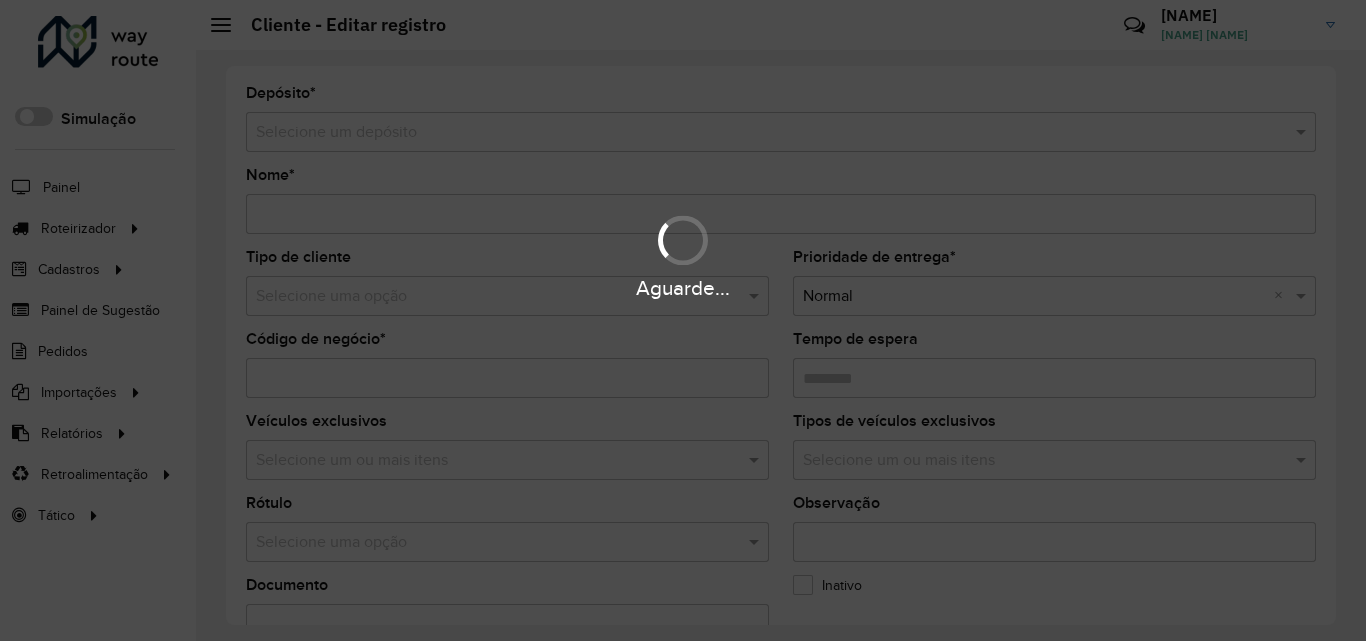 type on "**********" 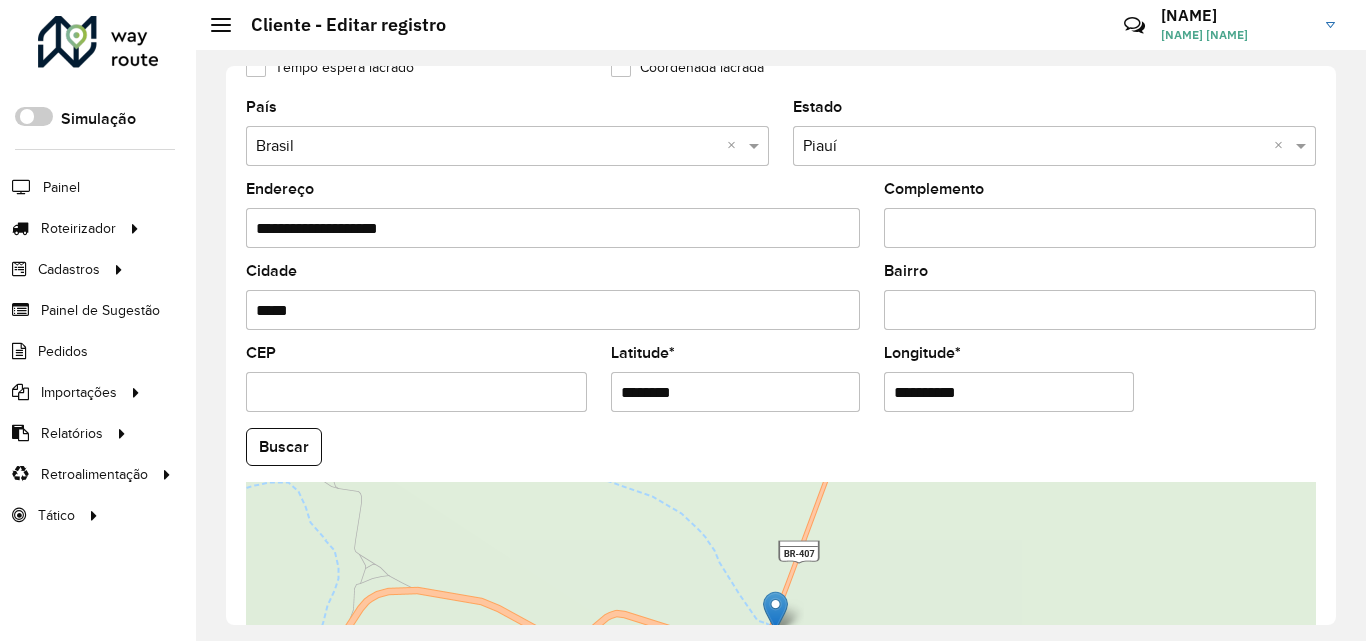 scroll, scrollTop: 700, scrollLeft: 0, axis: vertical 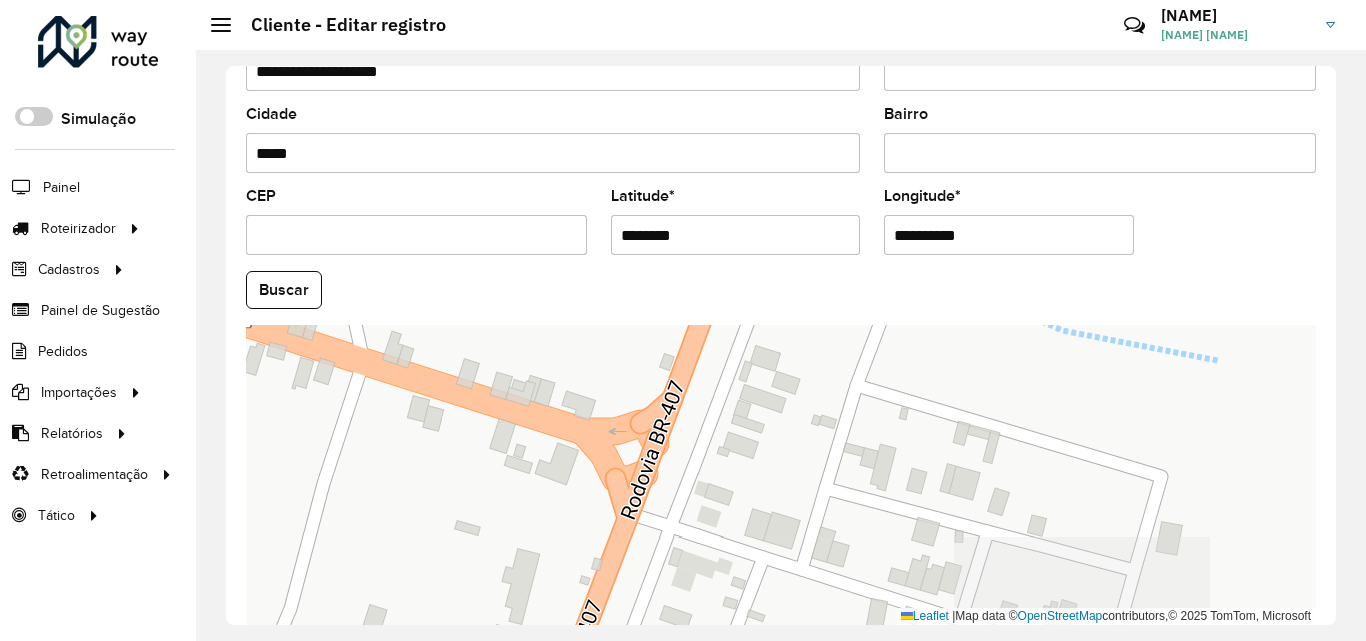 drag, startPoint x: 1004, startPoint y: 513, endPoint x: 824, endPoint y: 377, distance: 225.60143 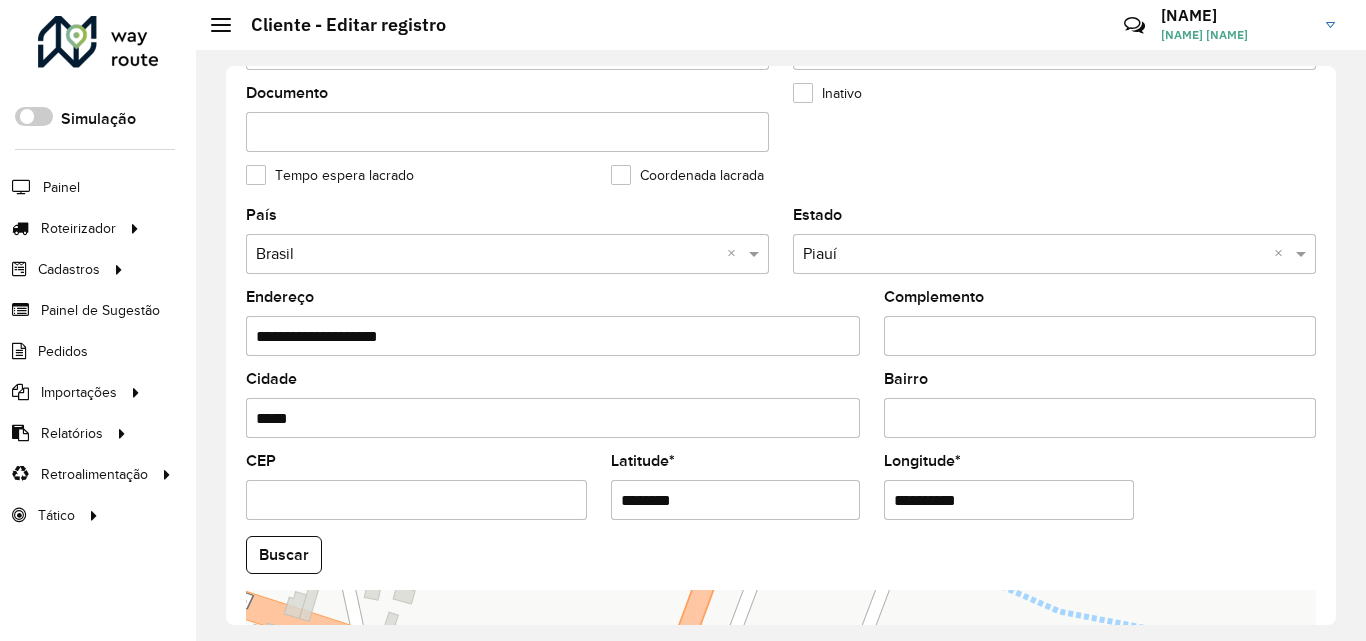 scroll, scrollTop: 457, scrollLeft: 0, axis: vertical 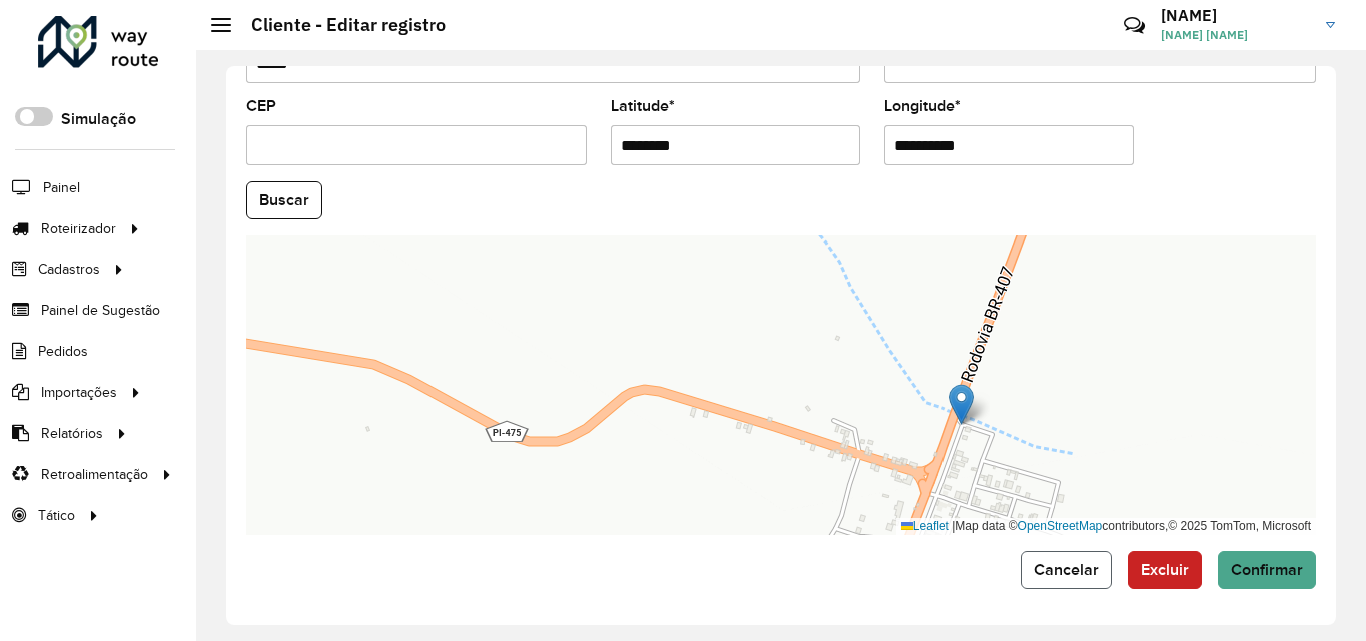 click on "Cancelar" 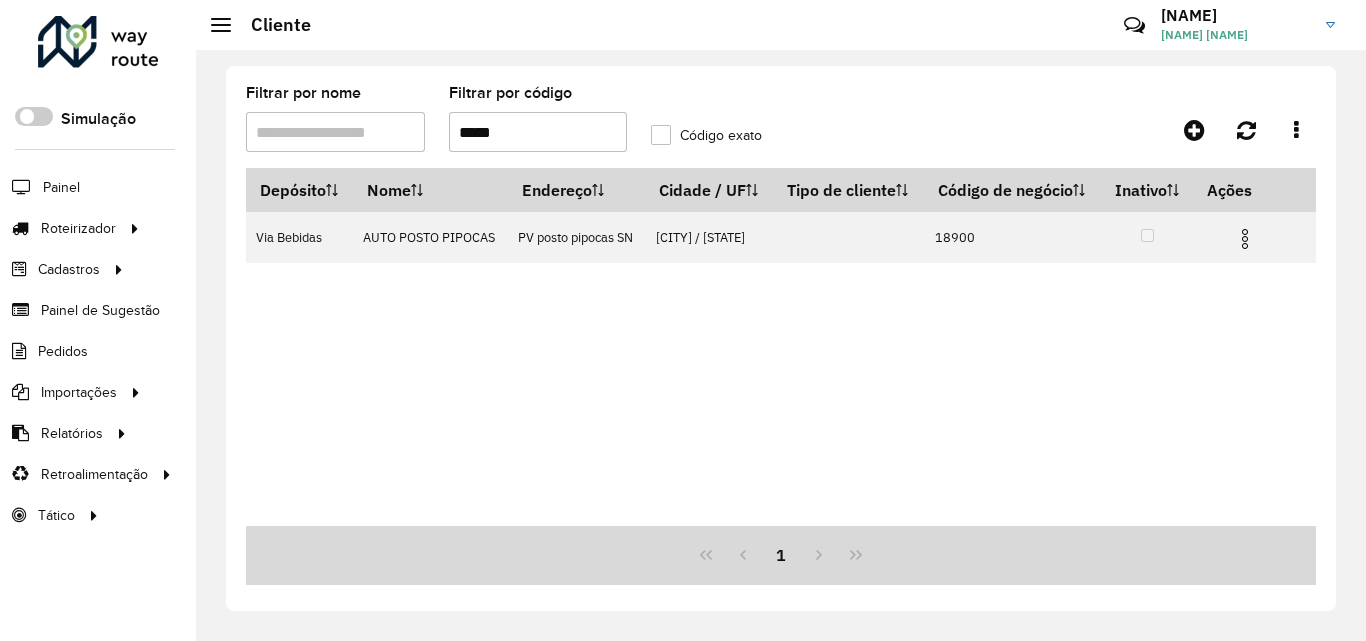 click on "*****" at bounding box center (538, 132) 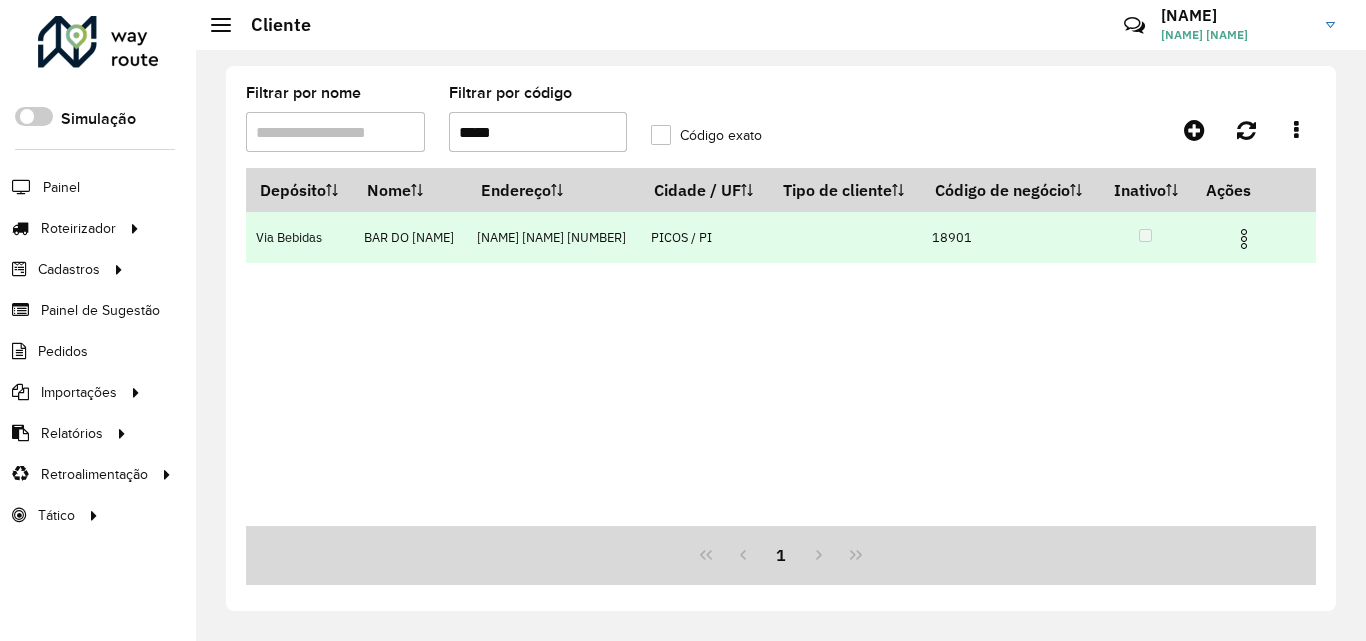 type on "*****" 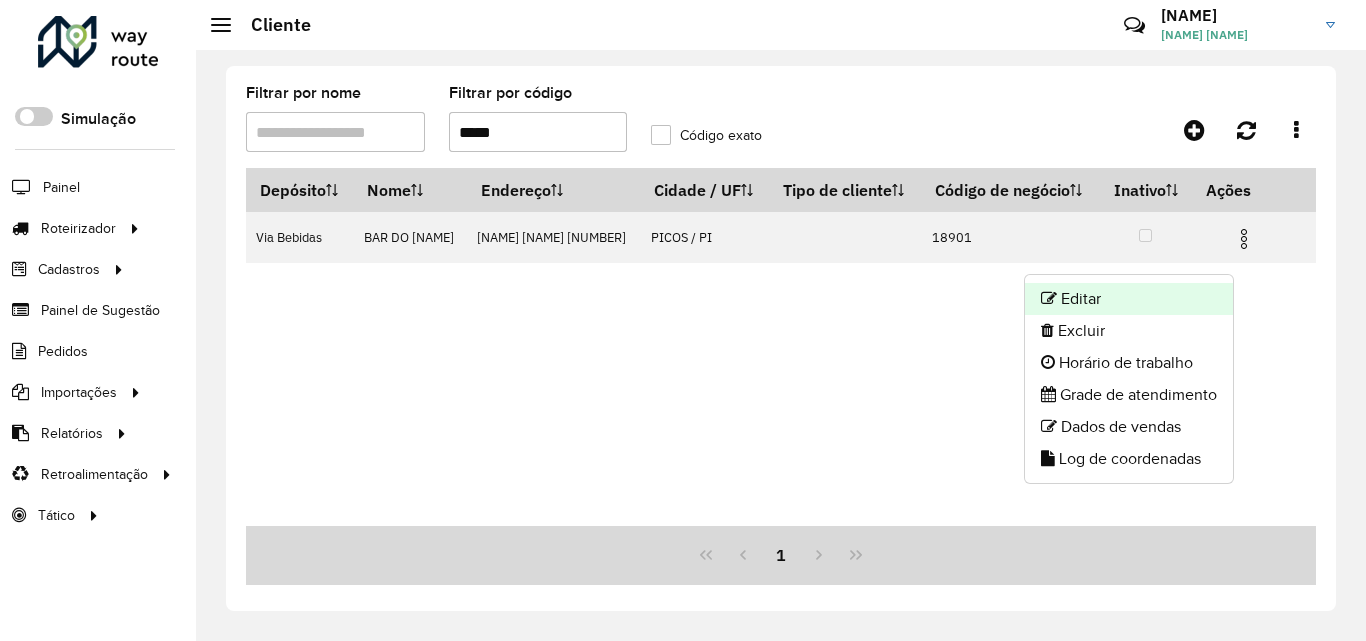 click on "Editar" 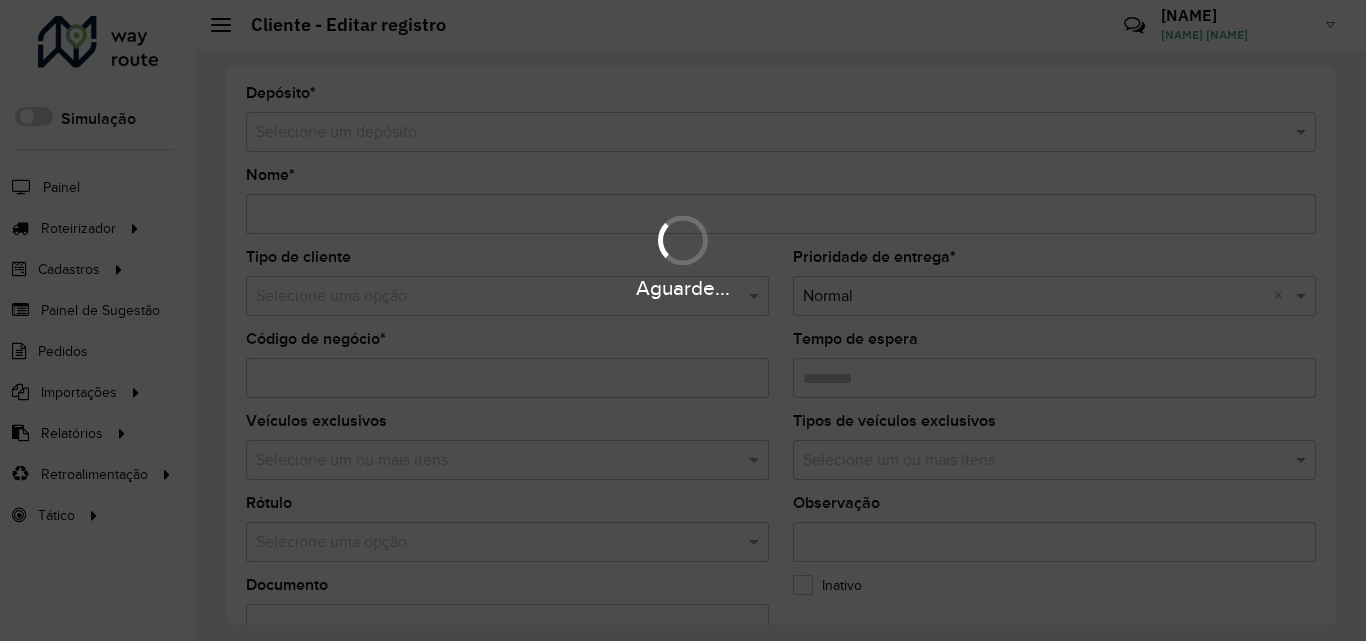 type on "**********" 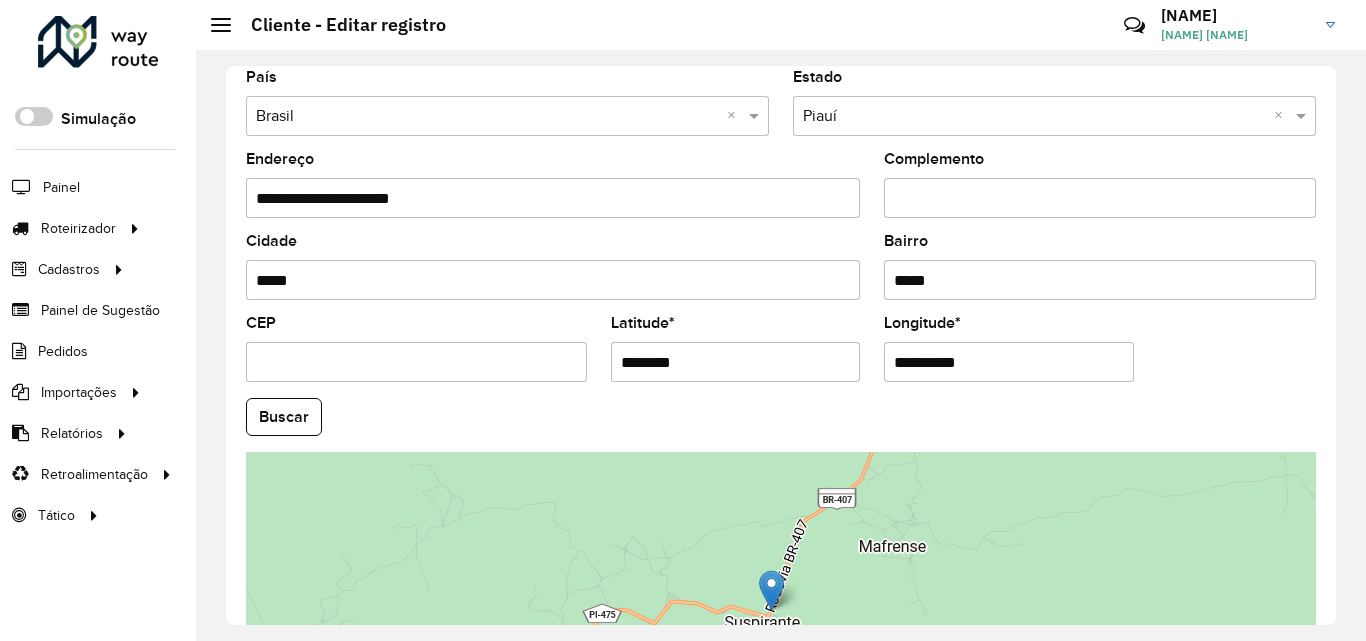 scroll, scrollTop: 647, scrollLeft: 0, axis: vertical 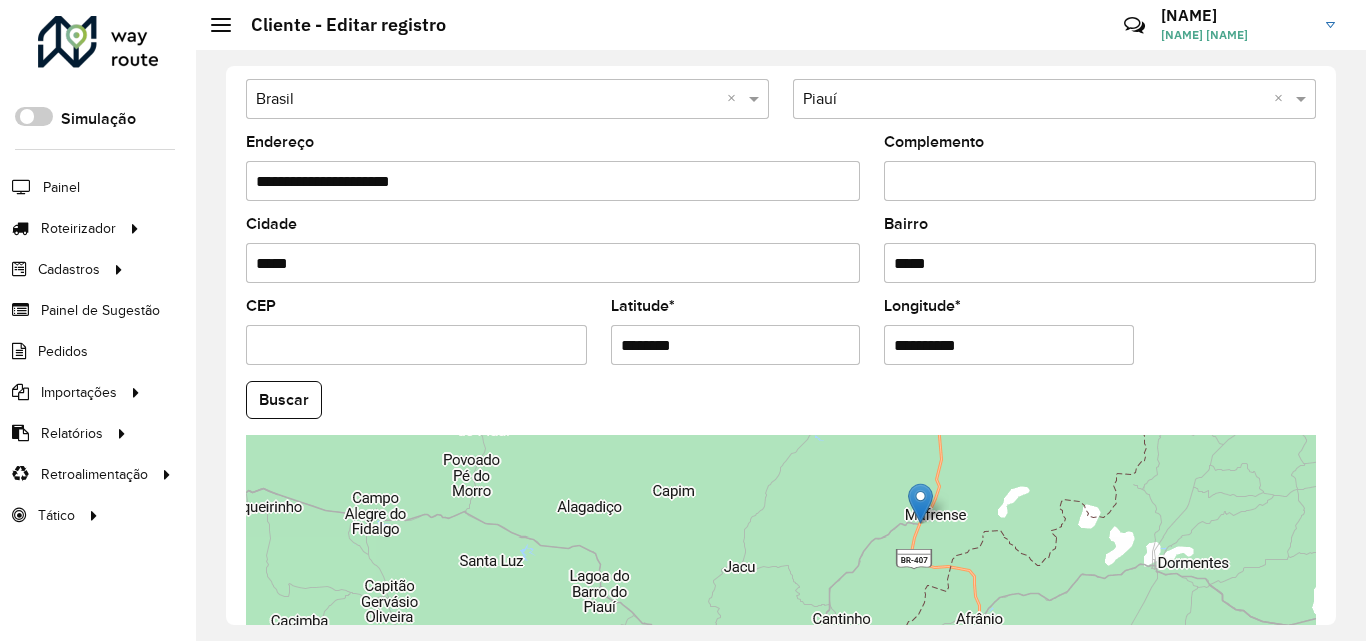 click on "********" at bounding box center [736, 345] 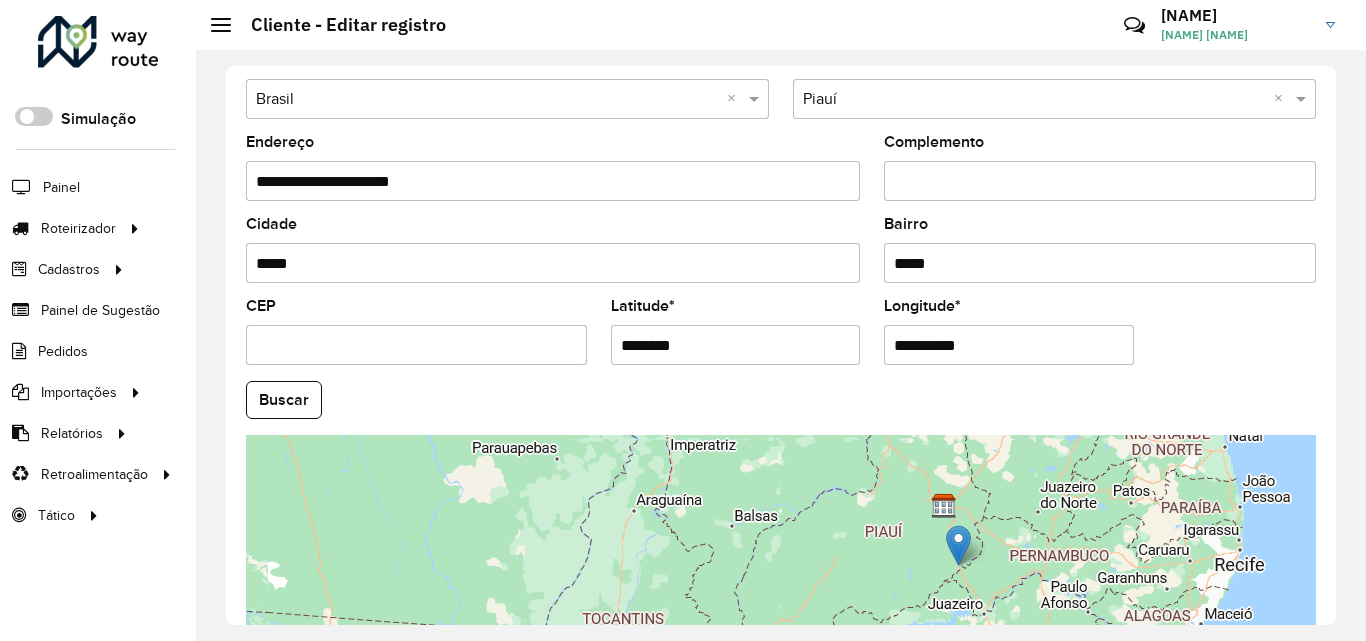 click on "Leaflet   |  Map data ©  OpenStreetMap  contributors,© 2025 TomTom, Microsoft" at bounding box center (781, 585) 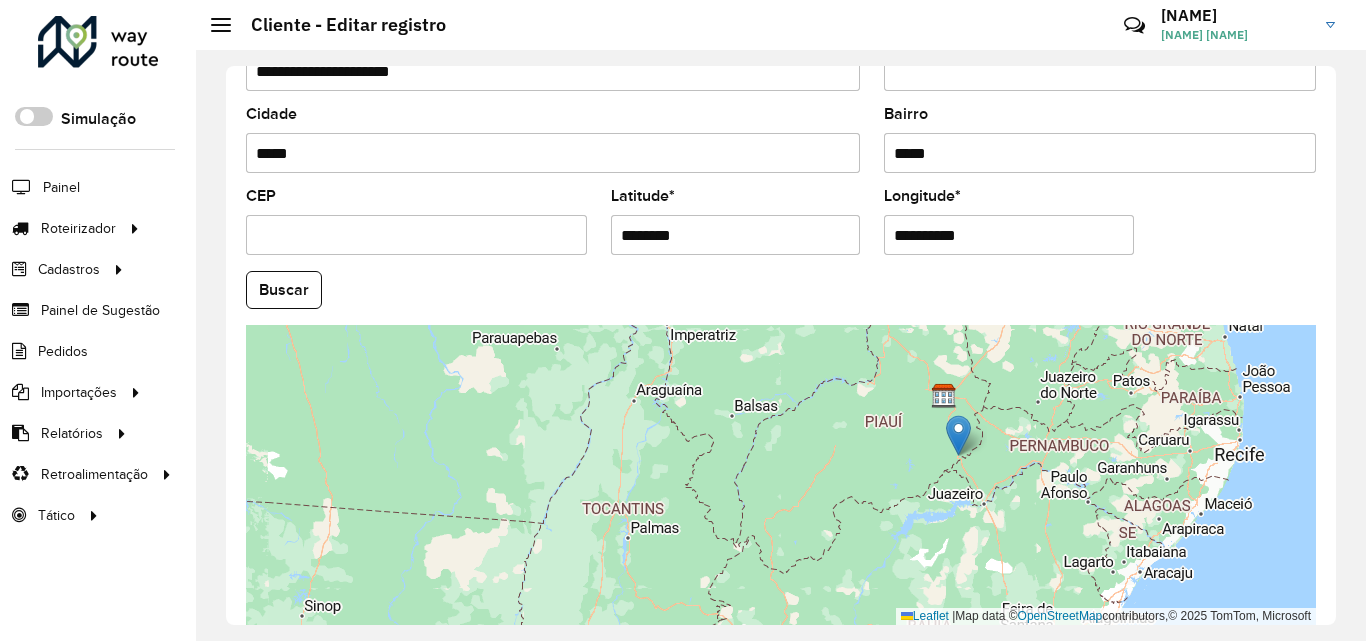 click at bounding box center (944, 396) 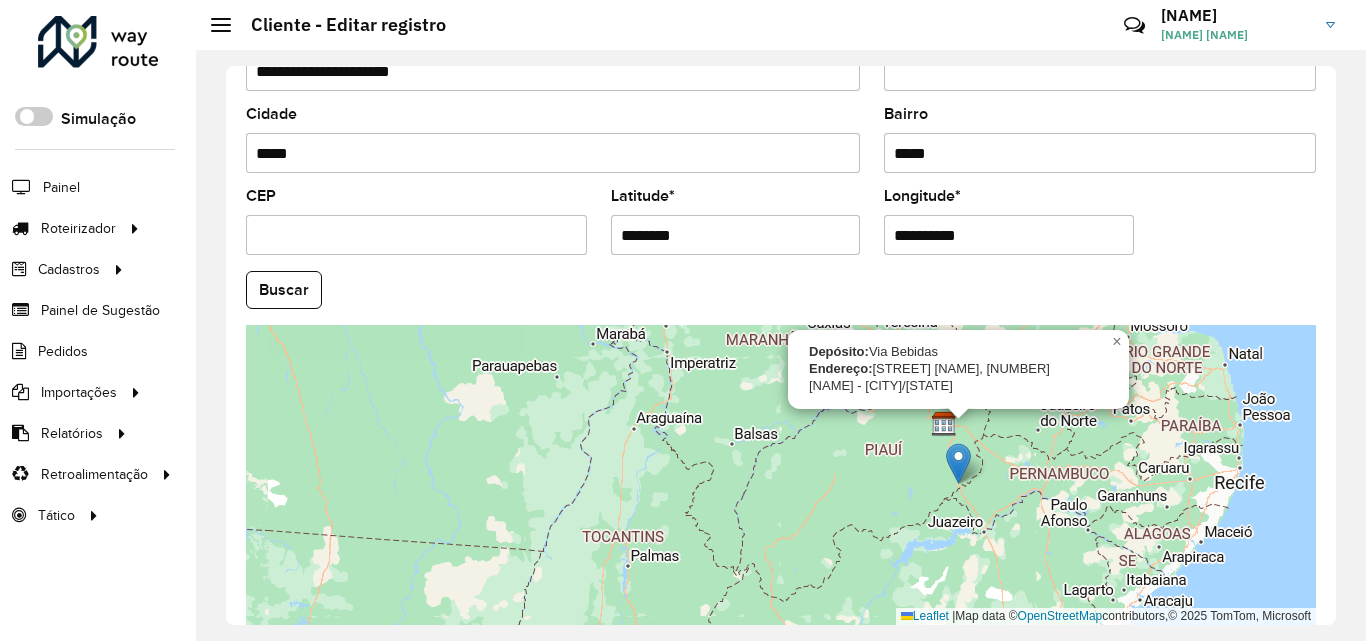 click at bounding box center (944, 424) 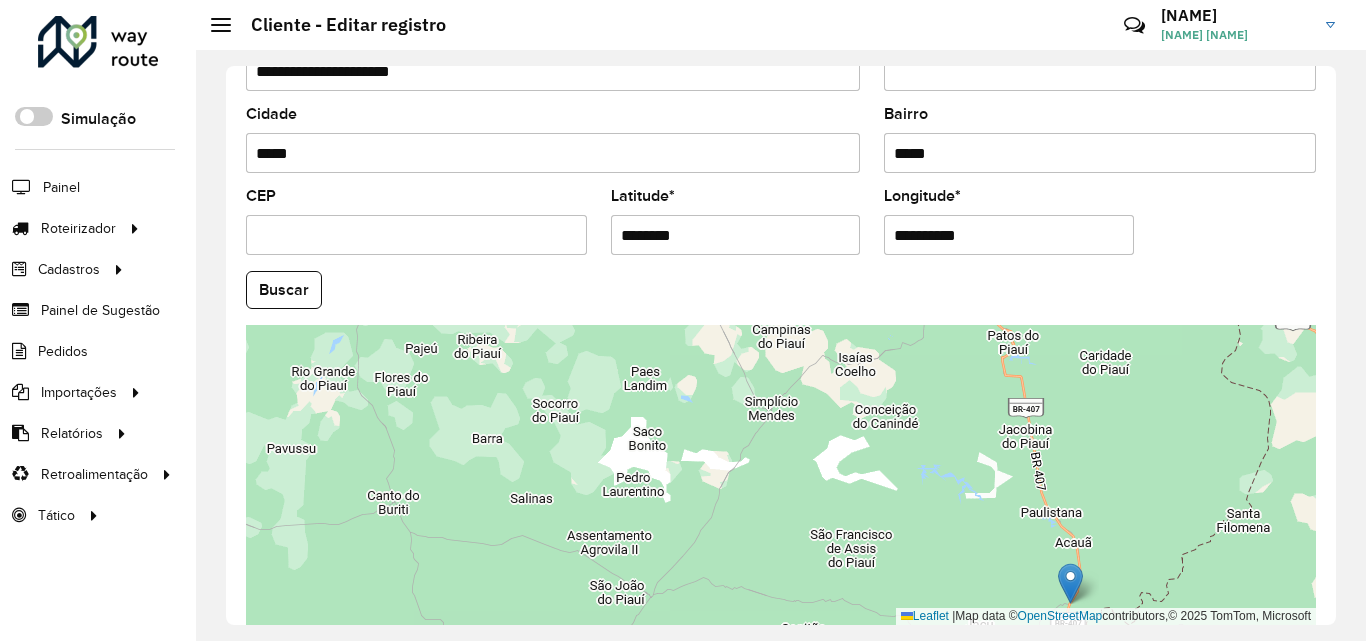 scroll, scrollTop: 847, scrollLeft: 0, axis: vertical 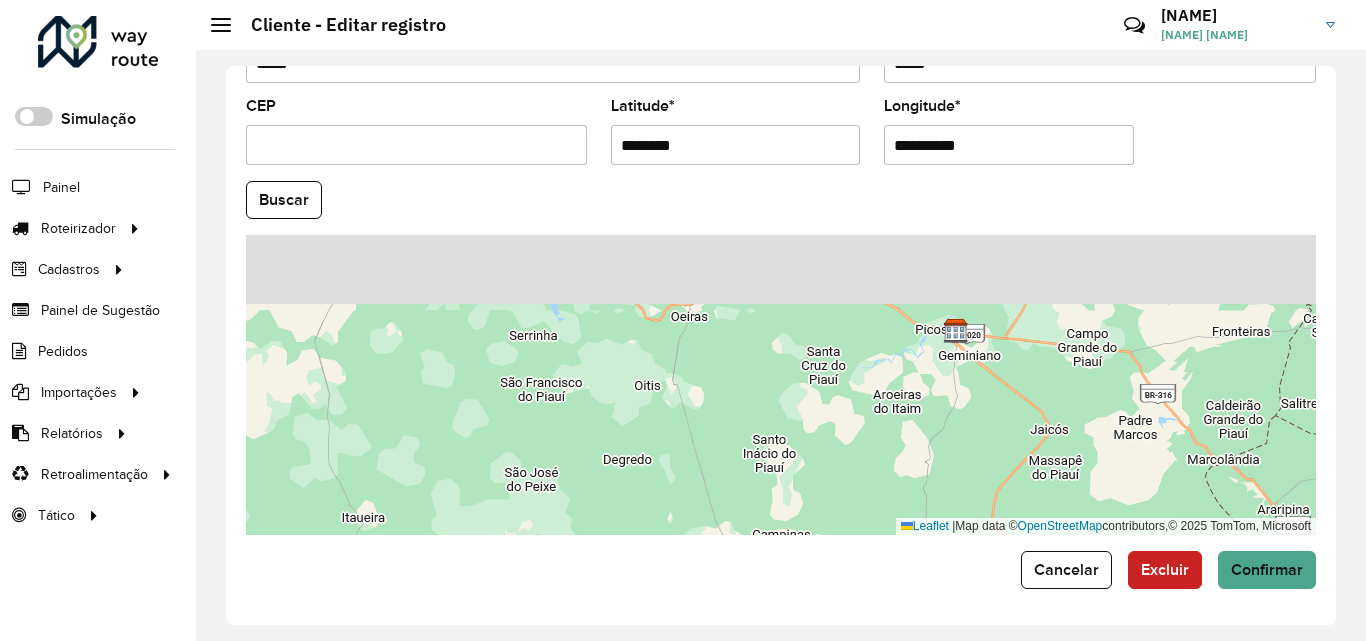 drag, startPoint x: 933, startPoint y: 385, endPoint x: 927, endPoint y: 680, distance: 295.061 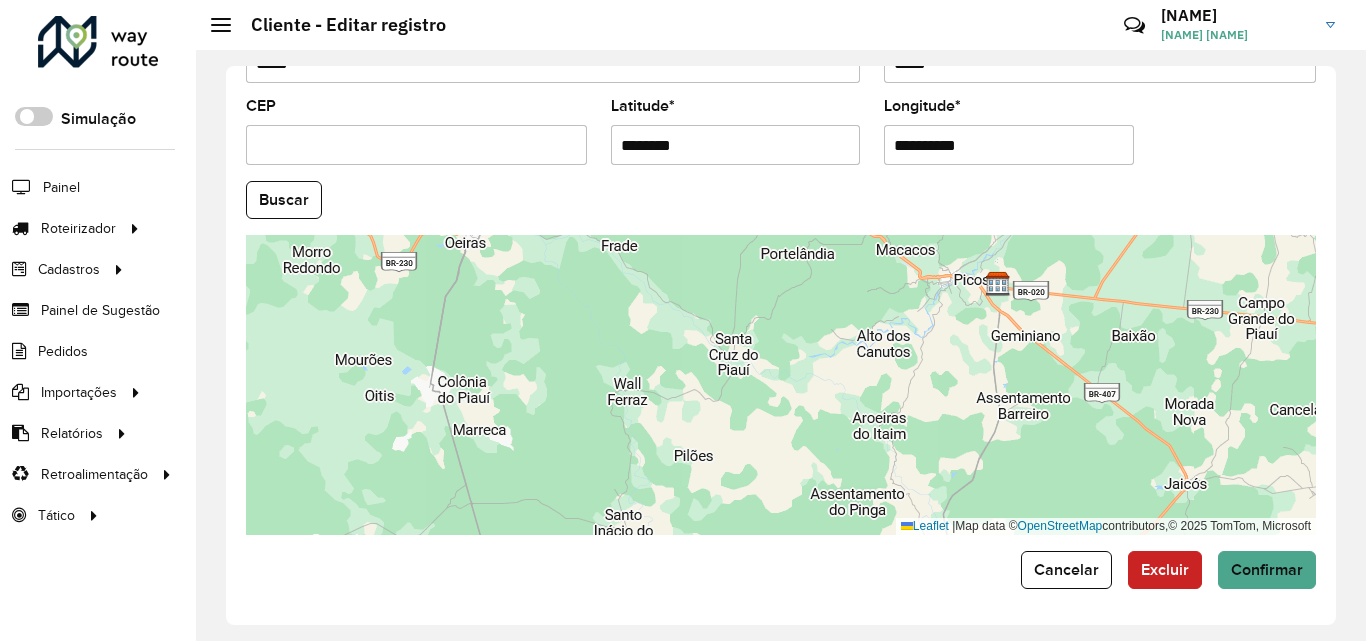 click at bounding box center (998, 284) 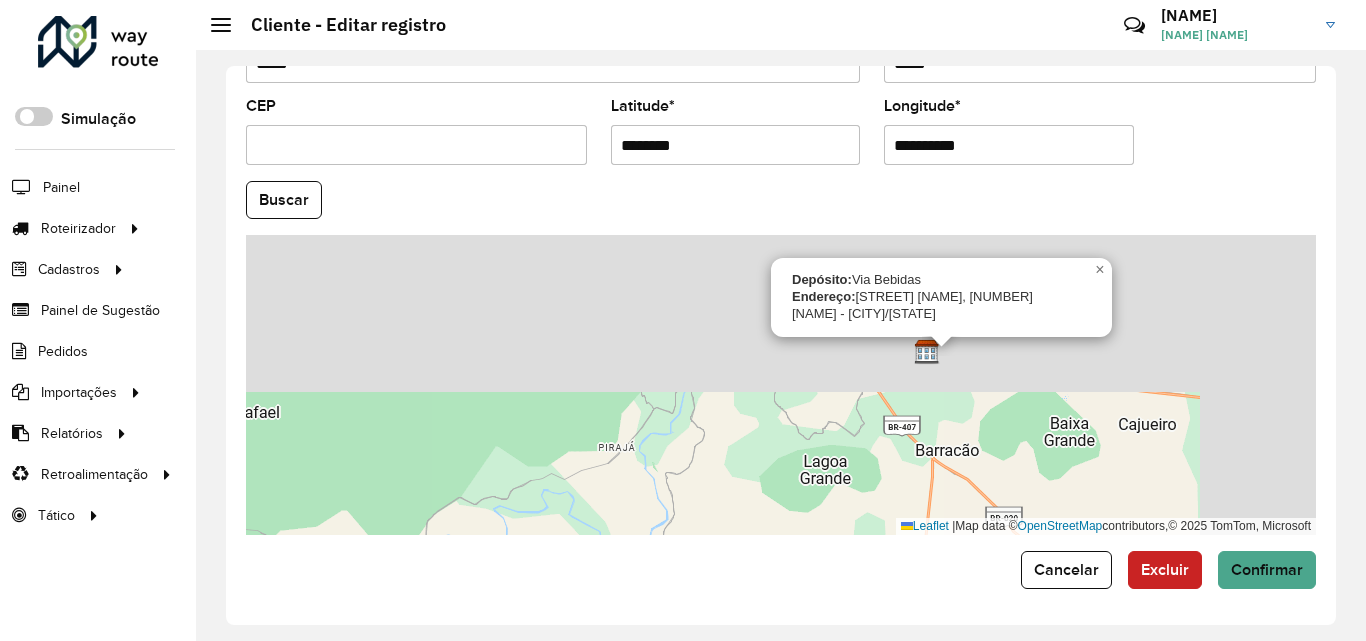 drag, startPoint x: 1011, startPoint y: 375, endPoint x: 902, endPoint y: 502, distance: 167.36188 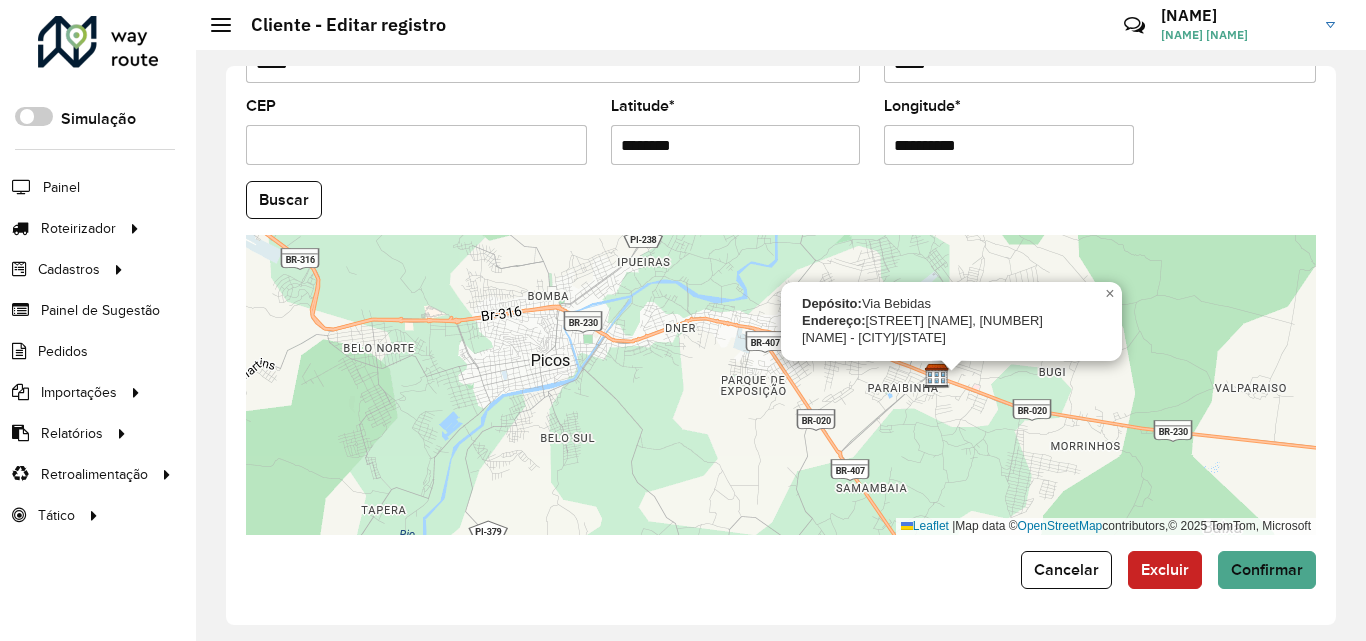 drag, startPoint x: 926, startPoint y: 352, endPoint x: 912, endPoint y: 469, distance: 117.83463 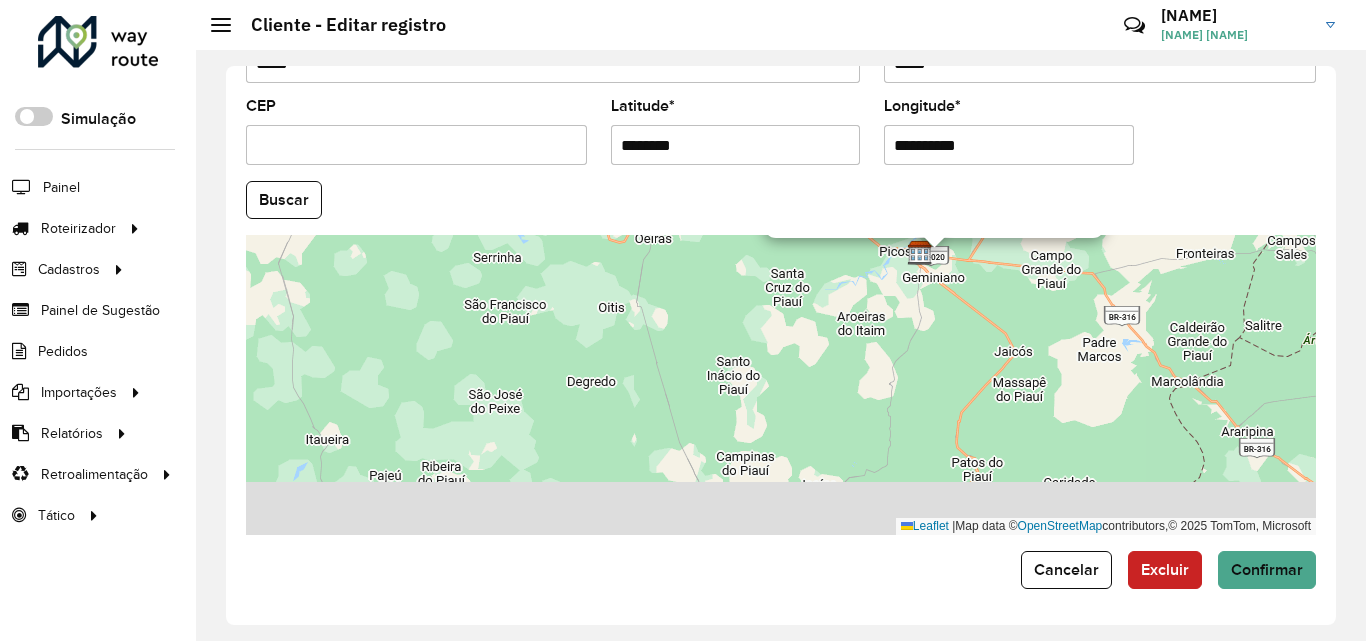 drag, startPoint x: 983, startPoint y: 482, endPoint x: 918, endPoint y: 299, distance: 194.20093 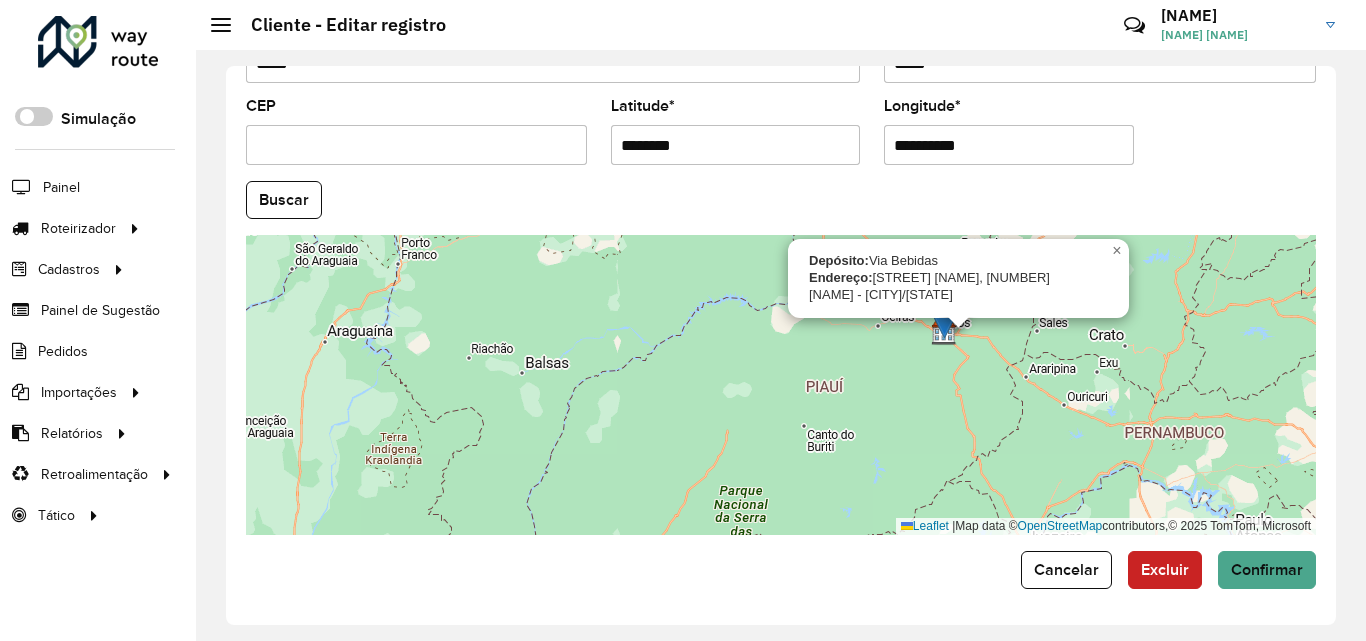 drag, startPoint x: 971, startPoint y: 429, endPoint x: 942, endPoint y: 316, distance: 116.6619 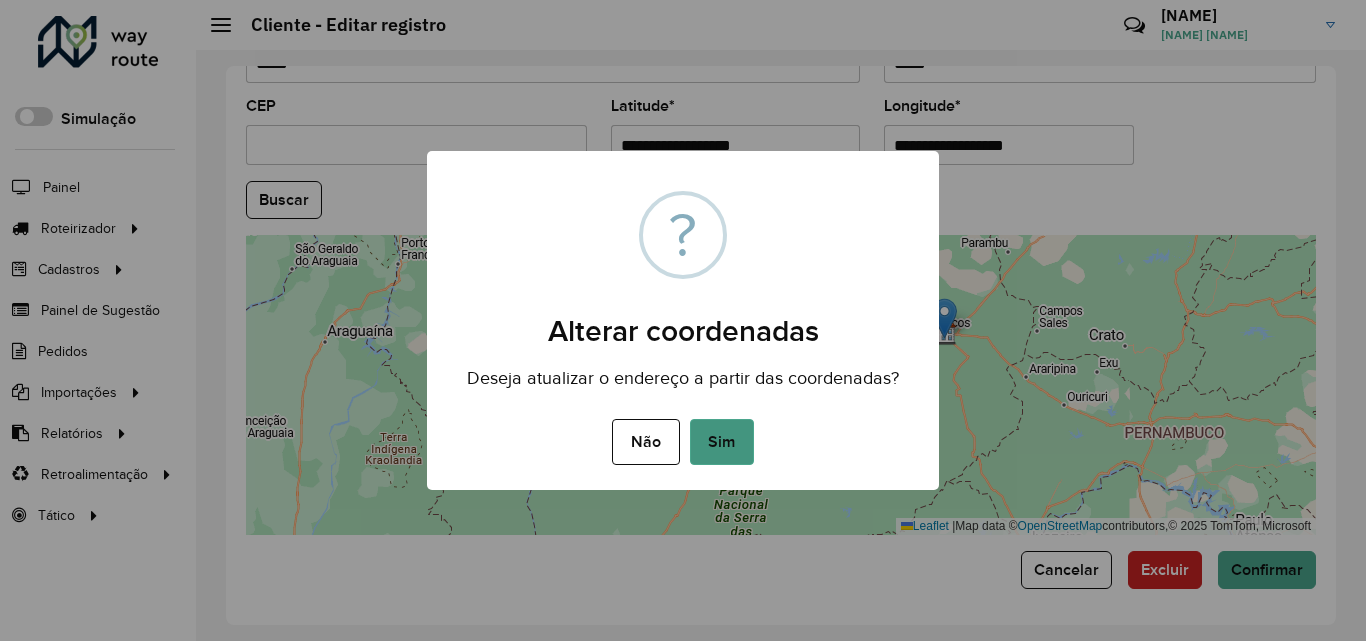 click on "Sim" at bounding box center [722, 442] 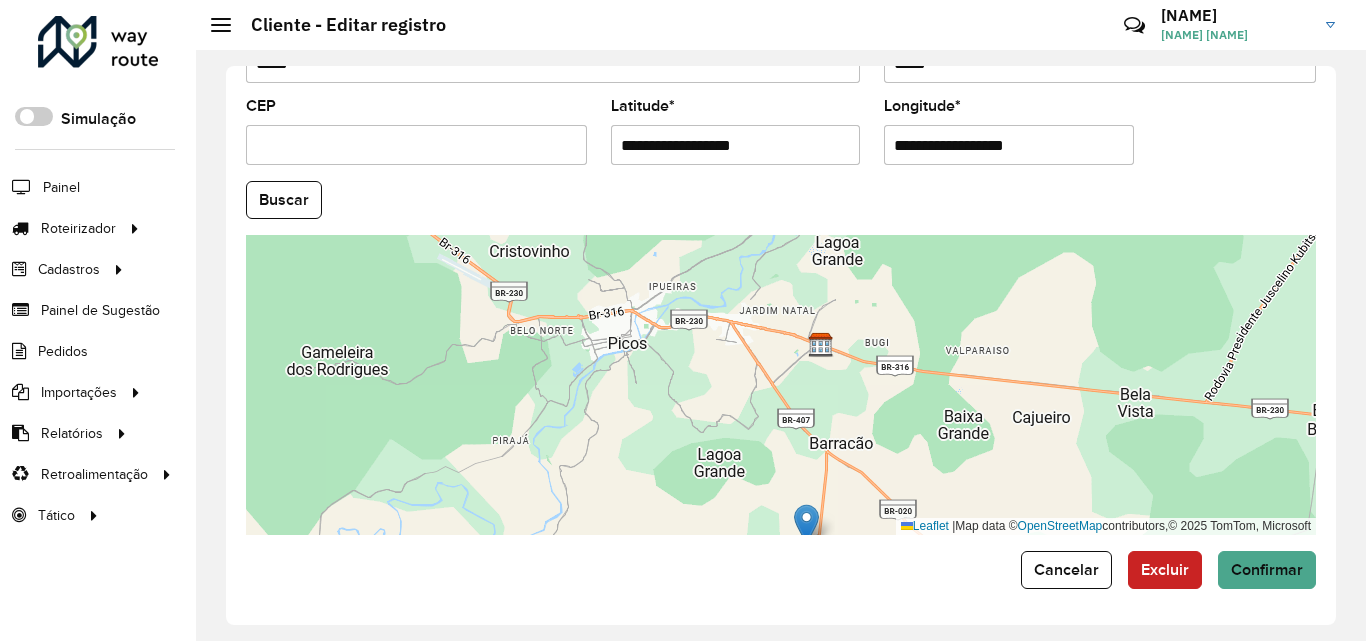 drag, startPoint x: 820, startPoint y: 407, endPoint x: 809, endPoint y: 546, distance: 139.43457 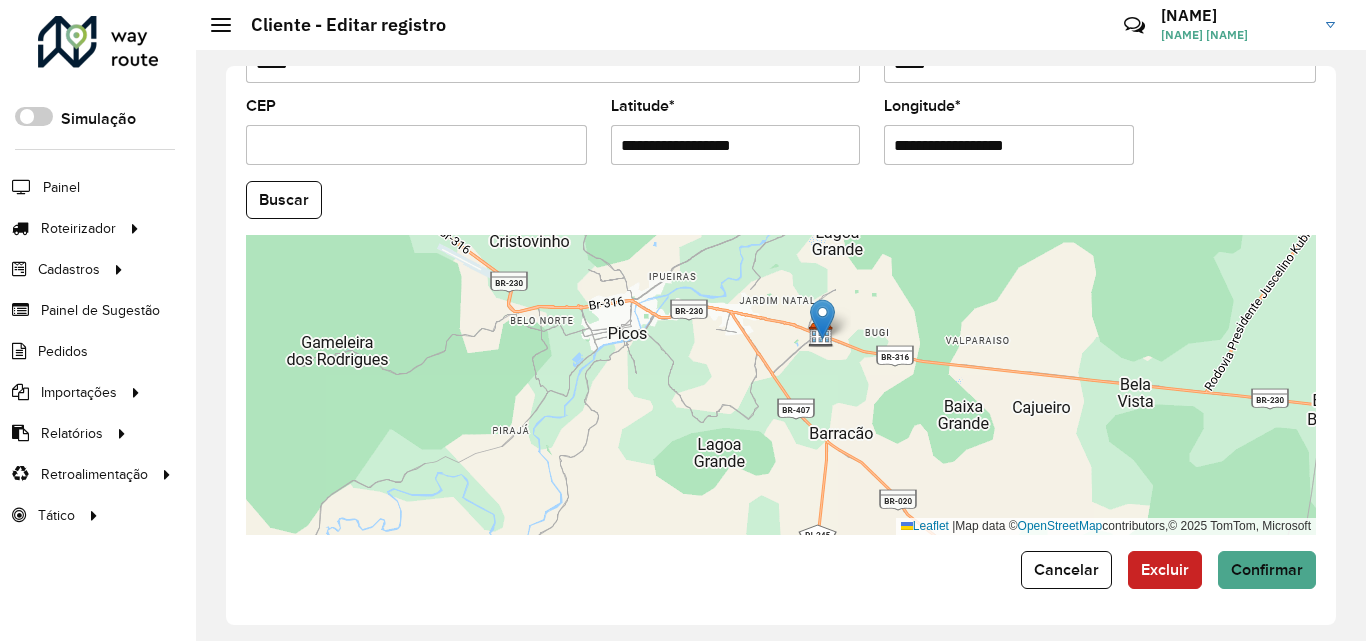 drag, startPoint x: 804, startPoint y: 514, endPoint x: 820, endPoint y: 319, distance: 195.6553 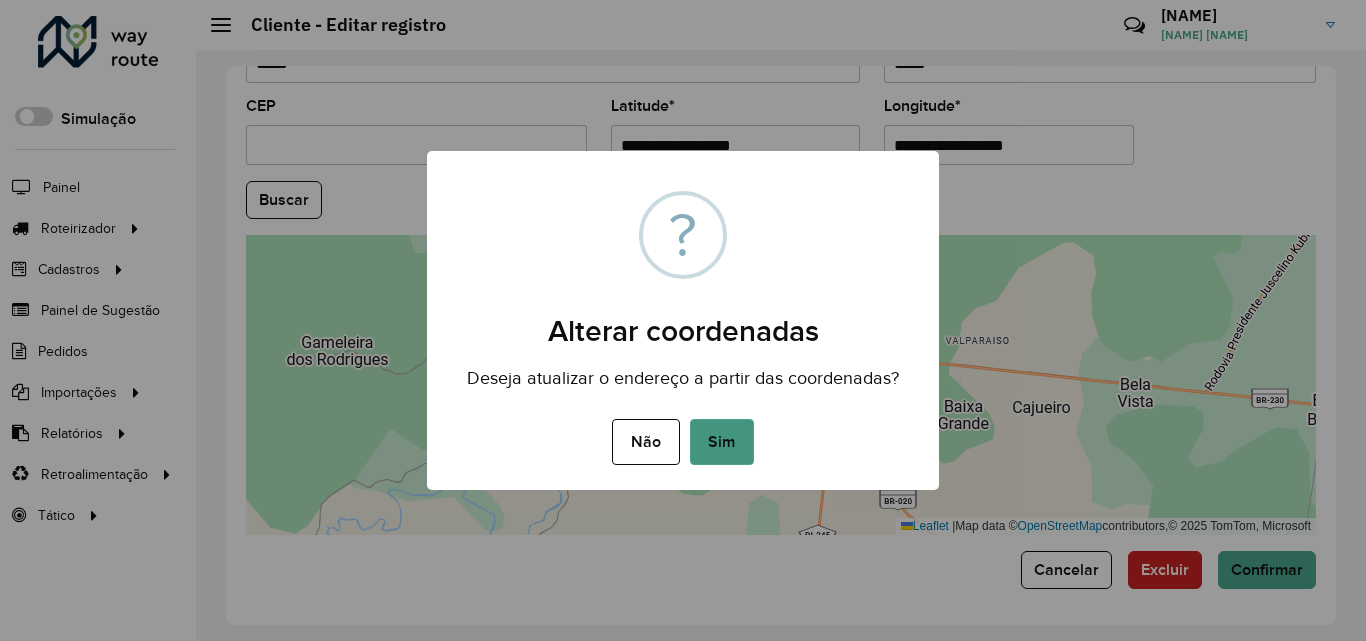 click on "Sim" at bounding box center (722, 442) 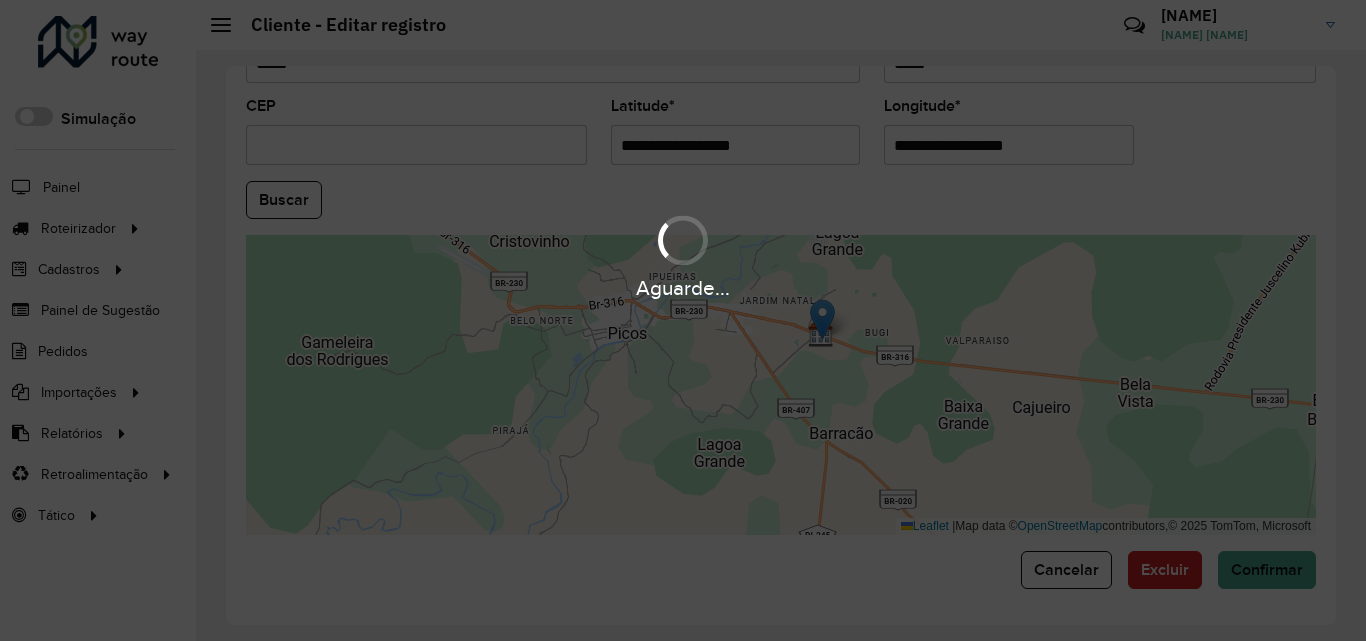 type on "**********" 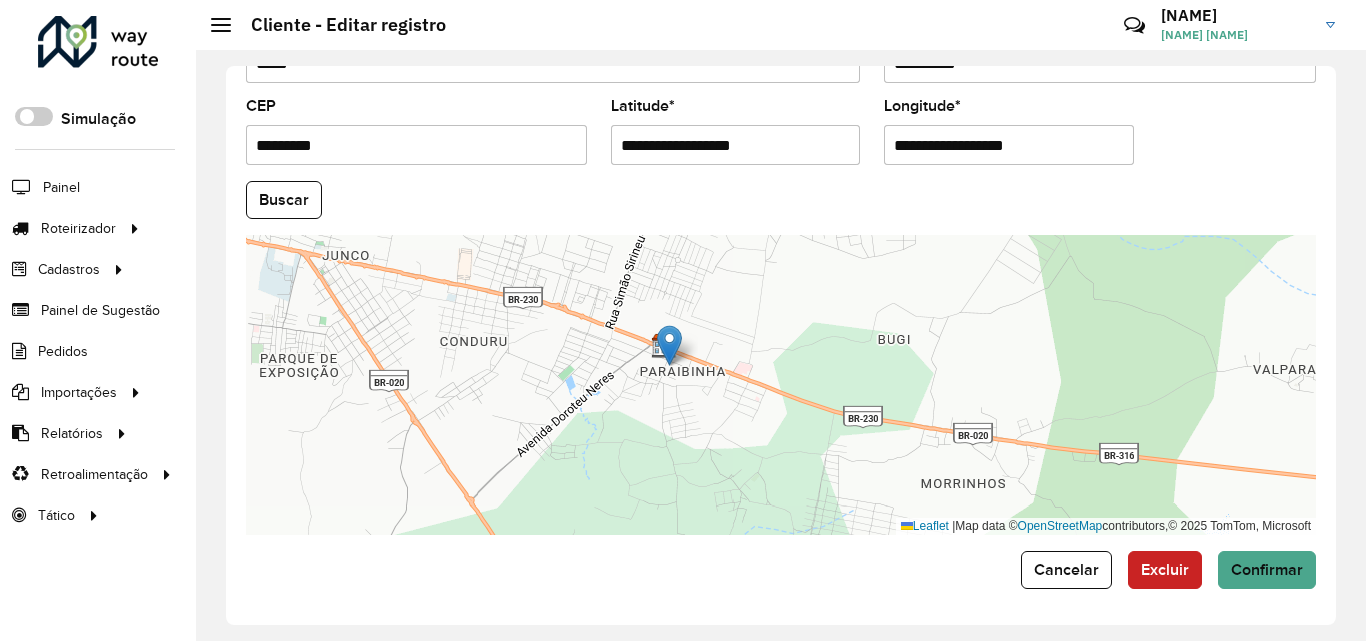 drag, startPoint x: 632, startPoint y: 392, endPoint x: 563, endPoint y: 398, distance: 69.260376 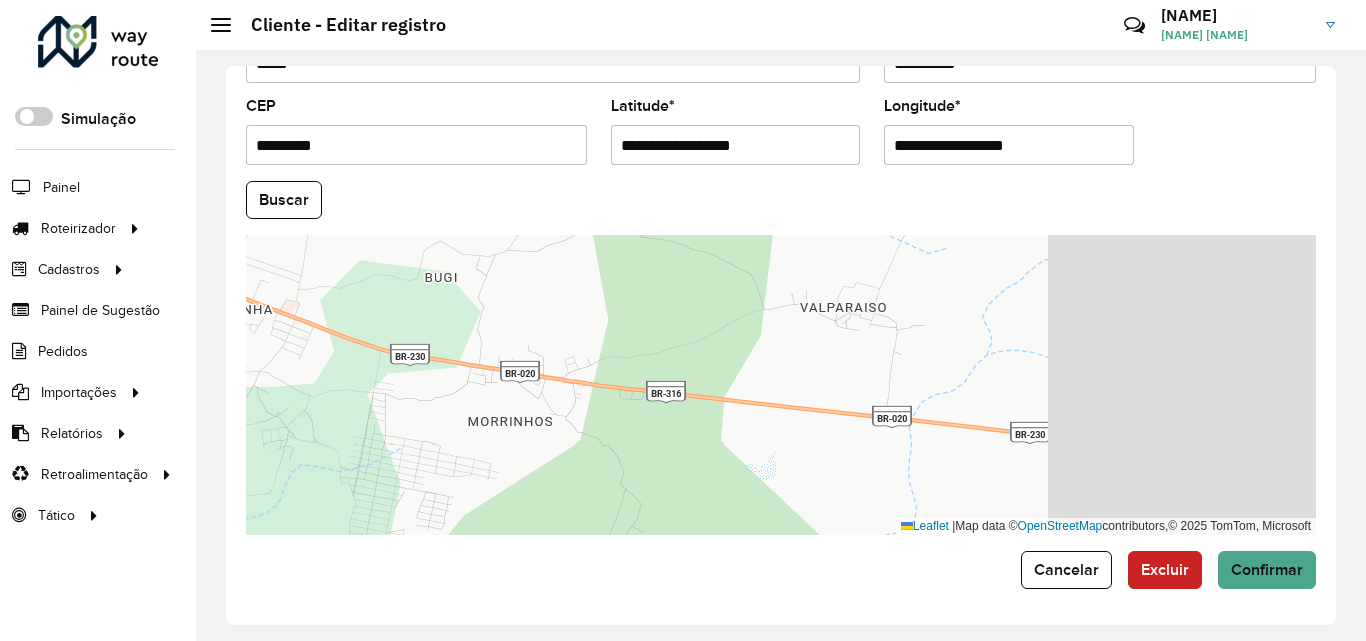 drag, startPoint x: 886, startPoint y: 446, endPoint x: 495, endPoint y: 390, distance: 394.98987 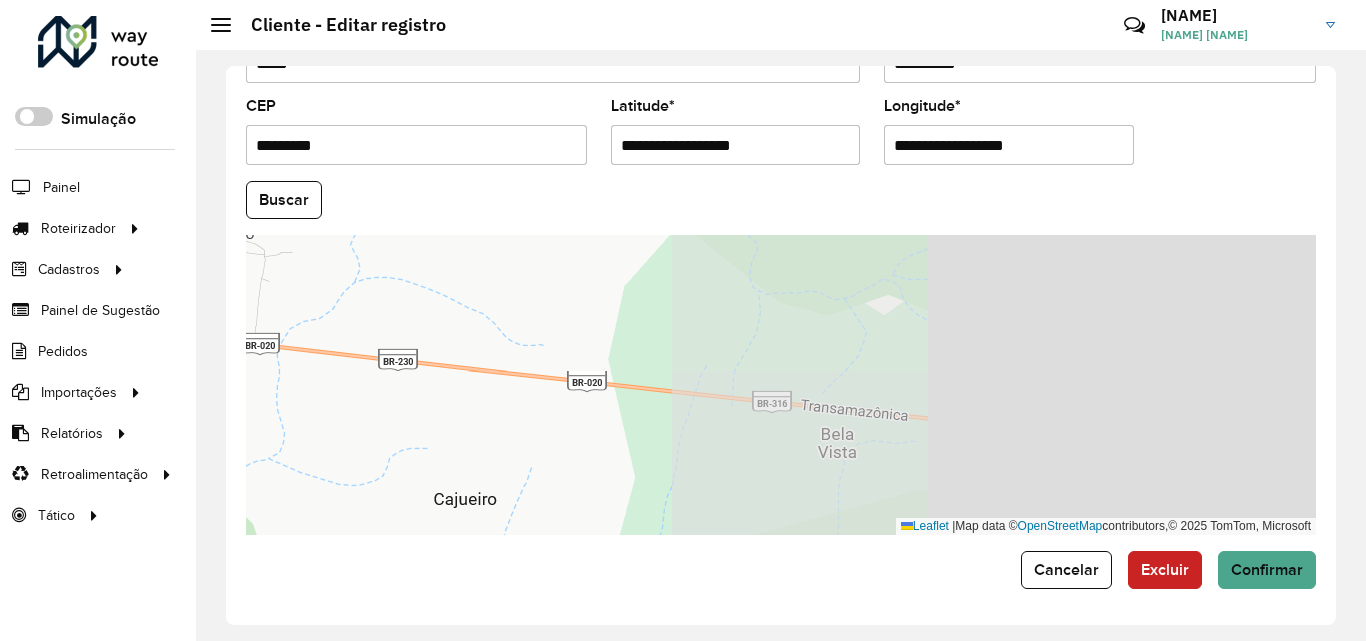 drag, startPoint x: 1231, startPoint y: 444, endPoint x: 566, endPoint y: 368, distance: 669.3288 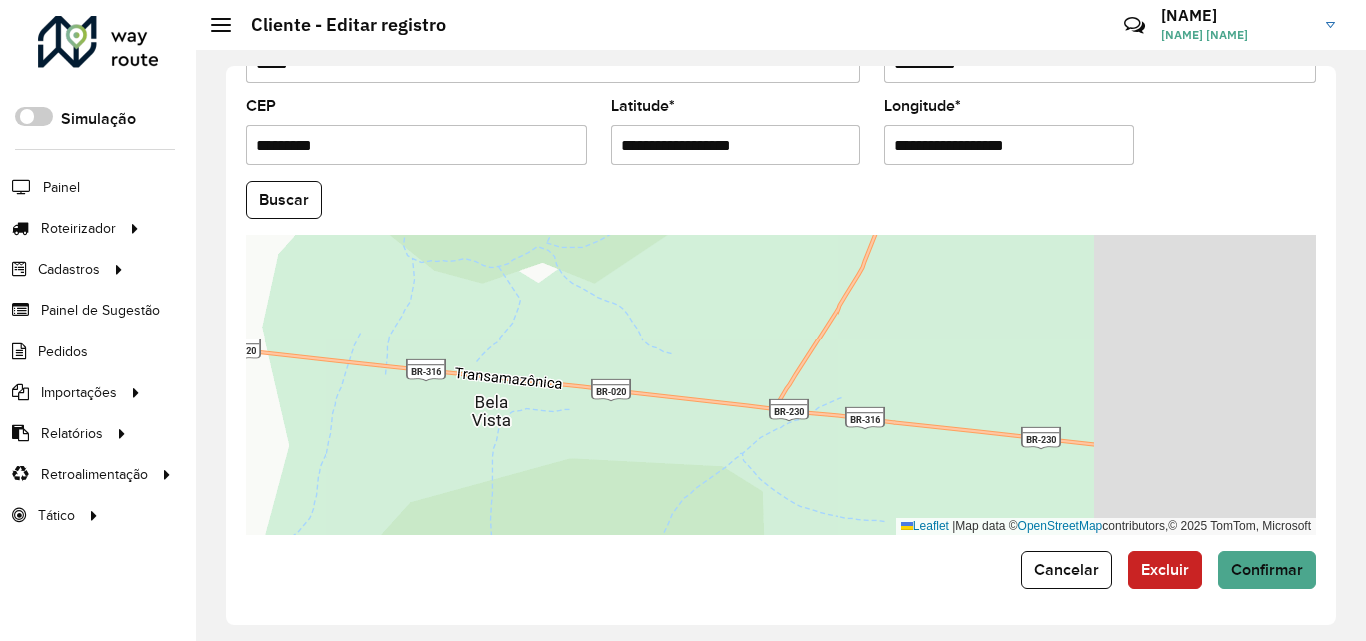 drag, startPoint x: 1096, startPoint y: 439, endPoint x: 687, endPoint y: 395, distance: 411.35995 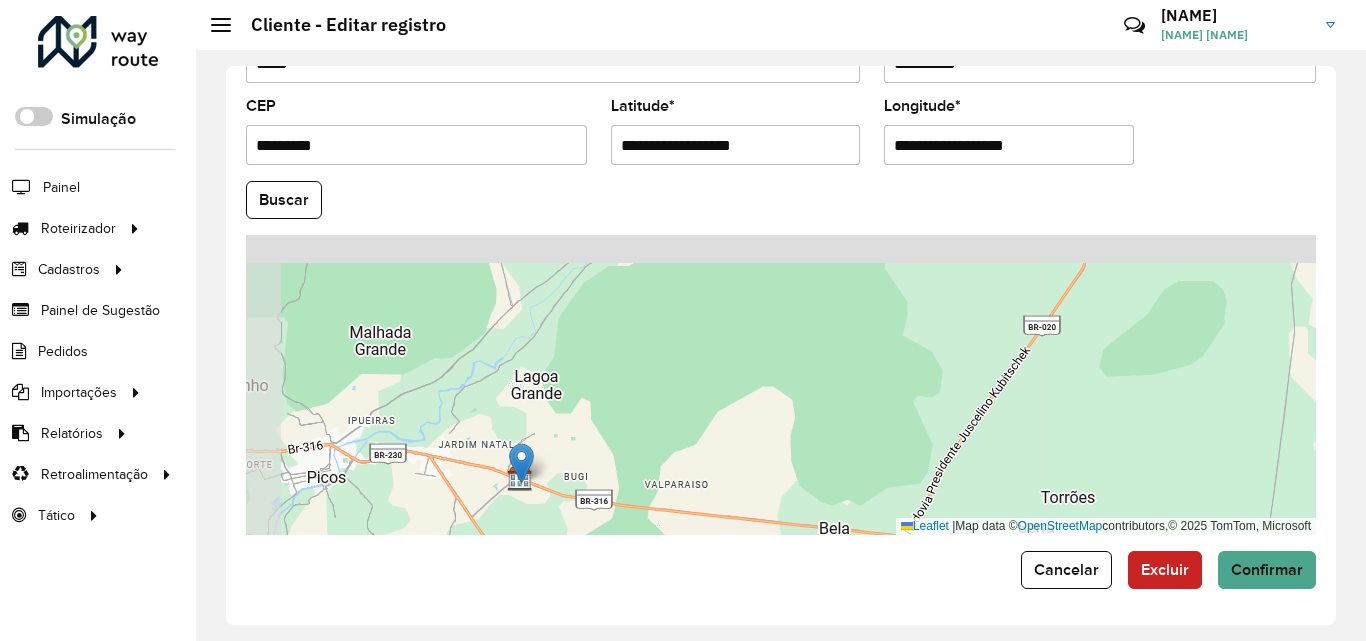 drag, startPoint x: 368, startPoint y: 344, endPoint x: 548, endPoint y: 495, distance: 234.94893 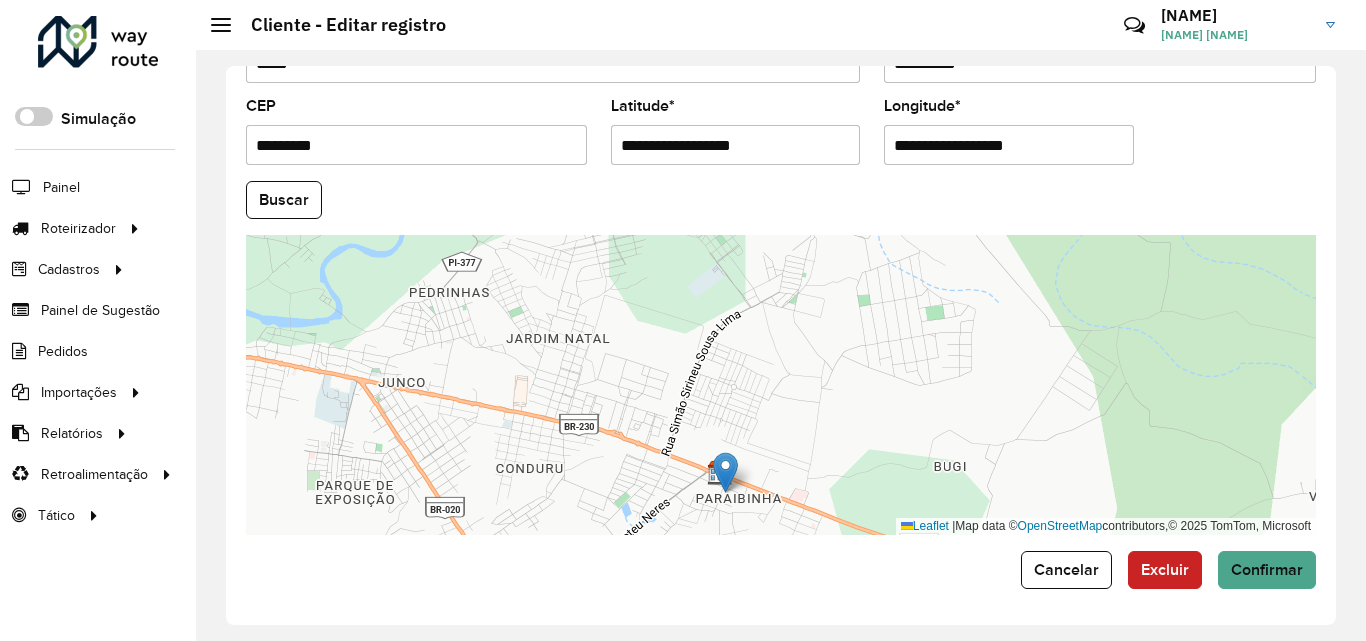 drag, startPoint x: 356, startPoint y: 330, endPoint x: 513, endPoint y: 353, distance: 158.67577 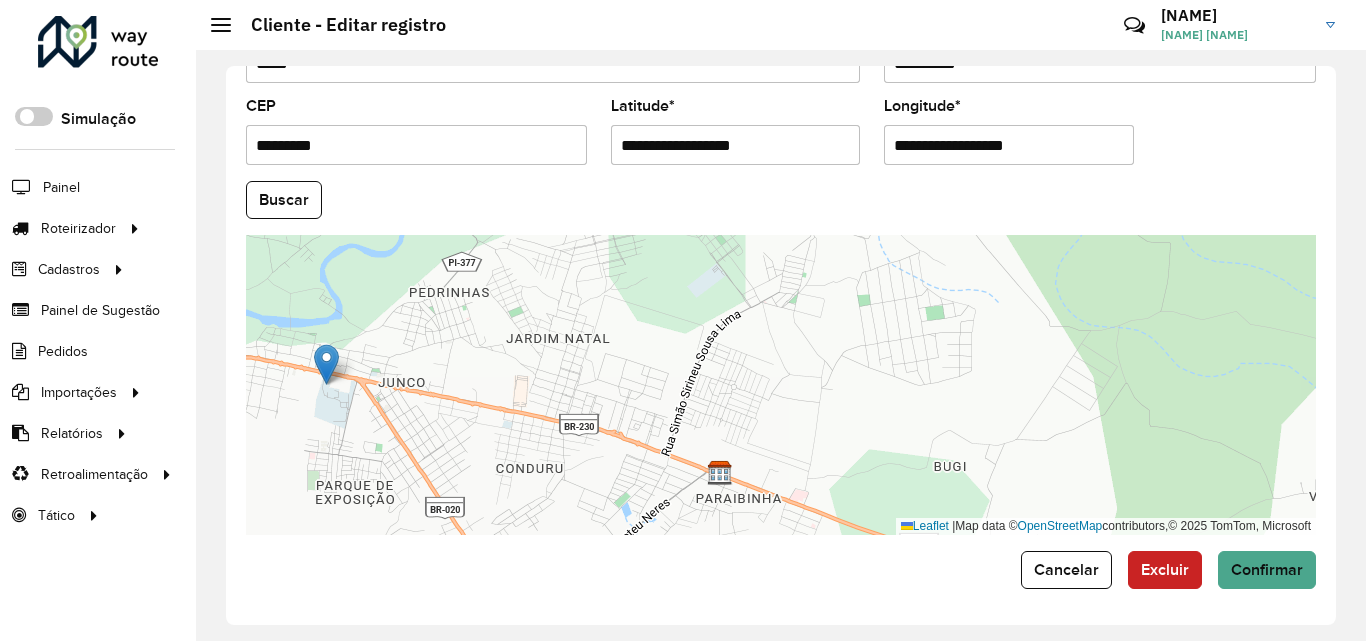 drag, startPoint x: 733, startPoint y: 478, endPoint x: 332, endPoint y: 370, distance: 415.28906 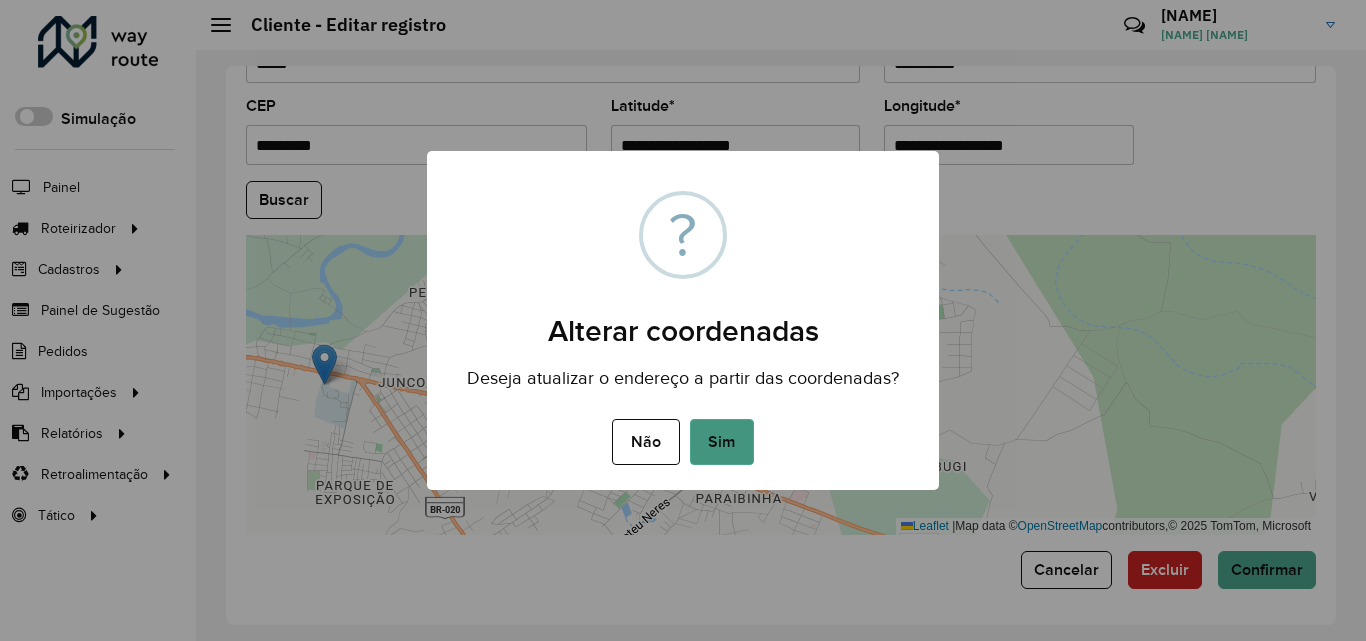 click on "Sim" at bounding box center (722, 442) 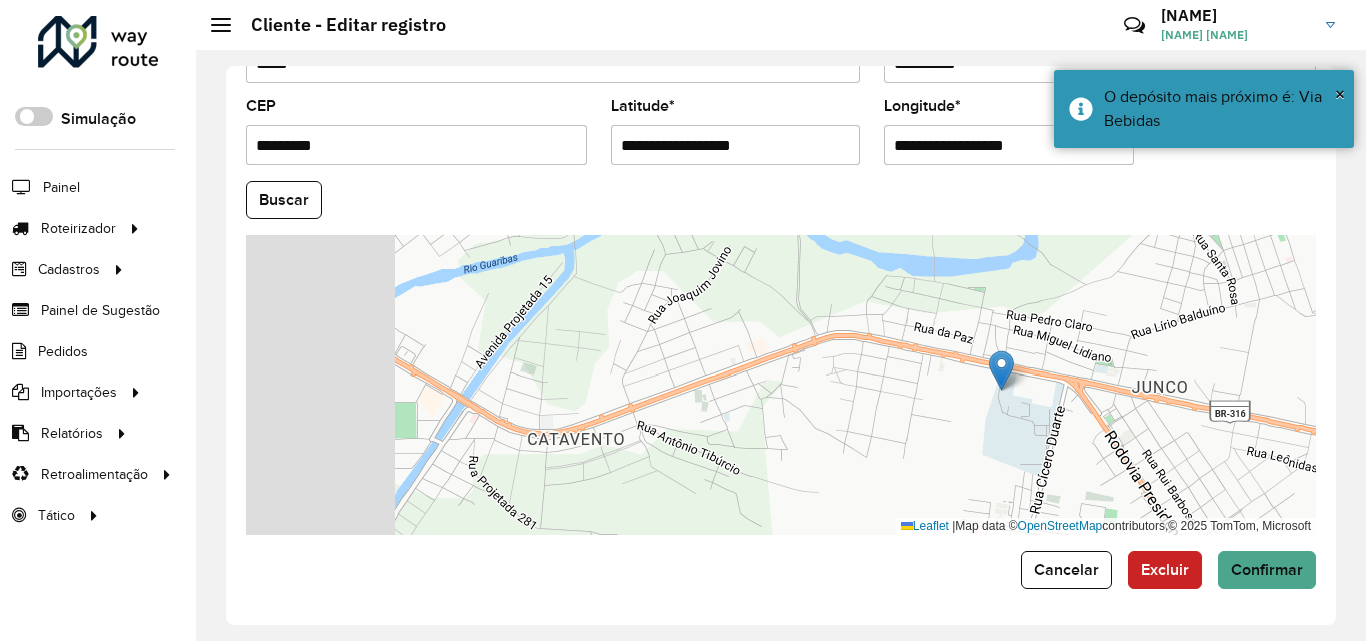 drag, startPoint x: 492, startPoint y: 431, endPoint x: 718, endPoint y: 437, distance: 226.07964 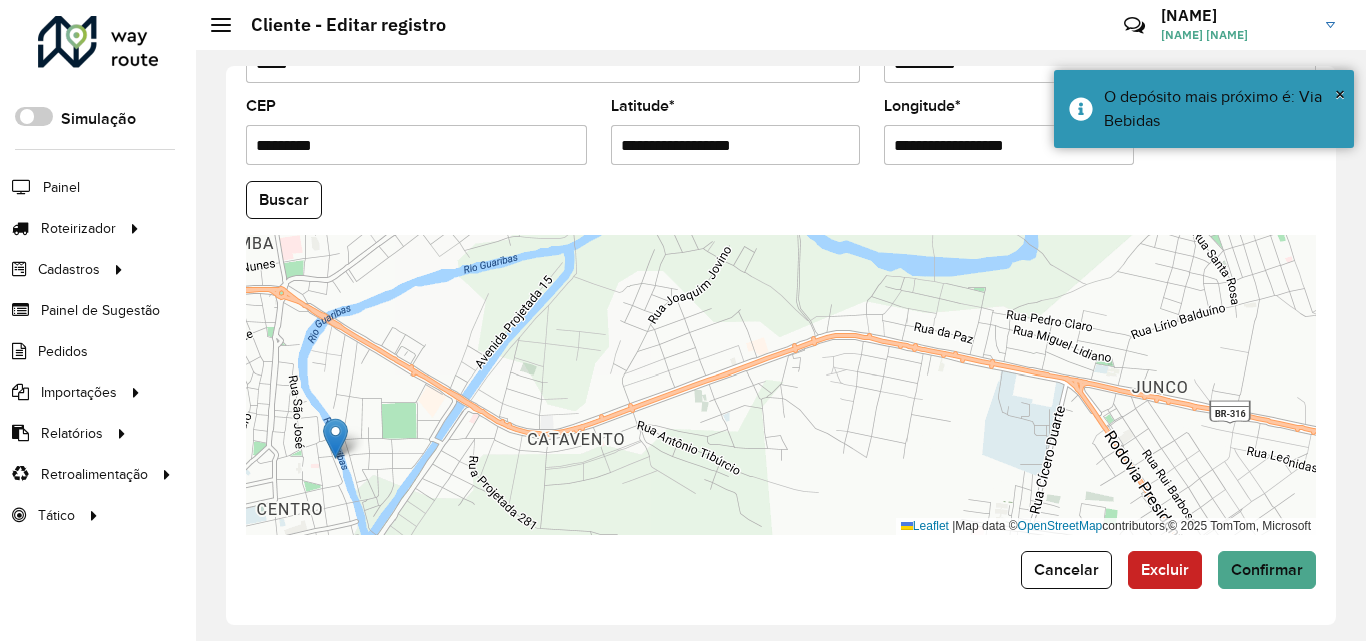 drag, startPoint x: 1012, startPoint y: 378, endPoint x: 347, endPoint y: 447, distance: 668.5701 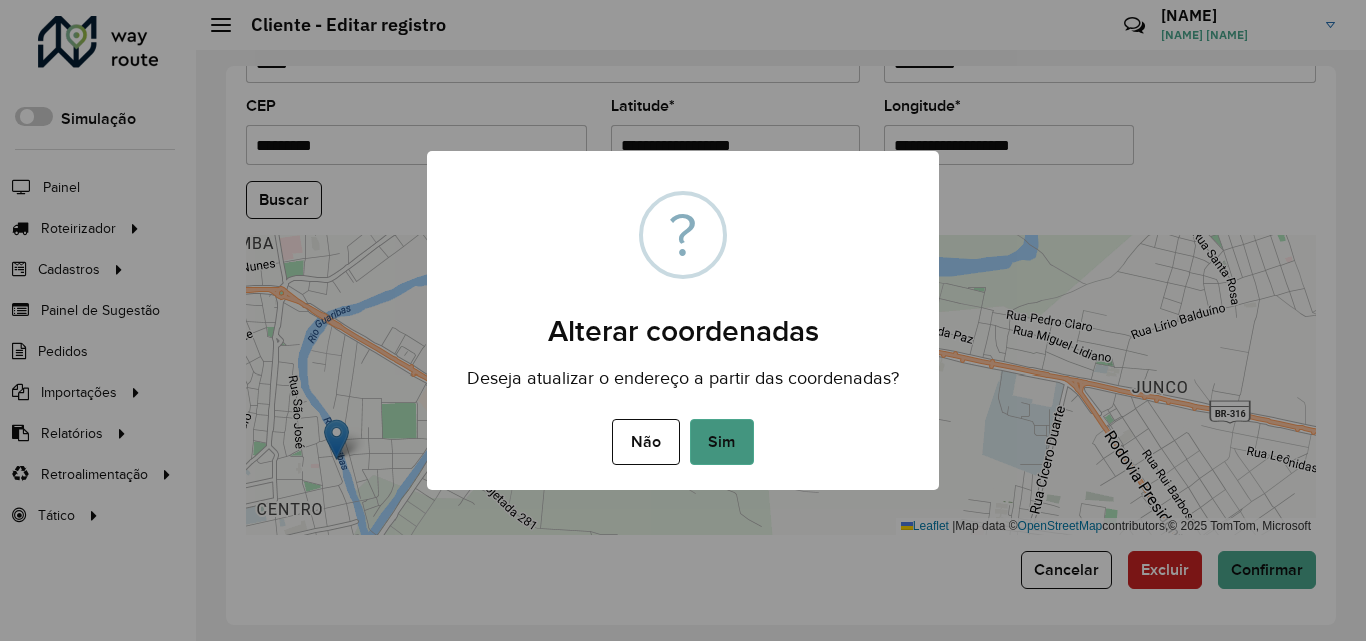 drag, startPoint x: 719, startPoint y: 451, endPoint x: 642, endPoint y: 262, distance: 204.08331 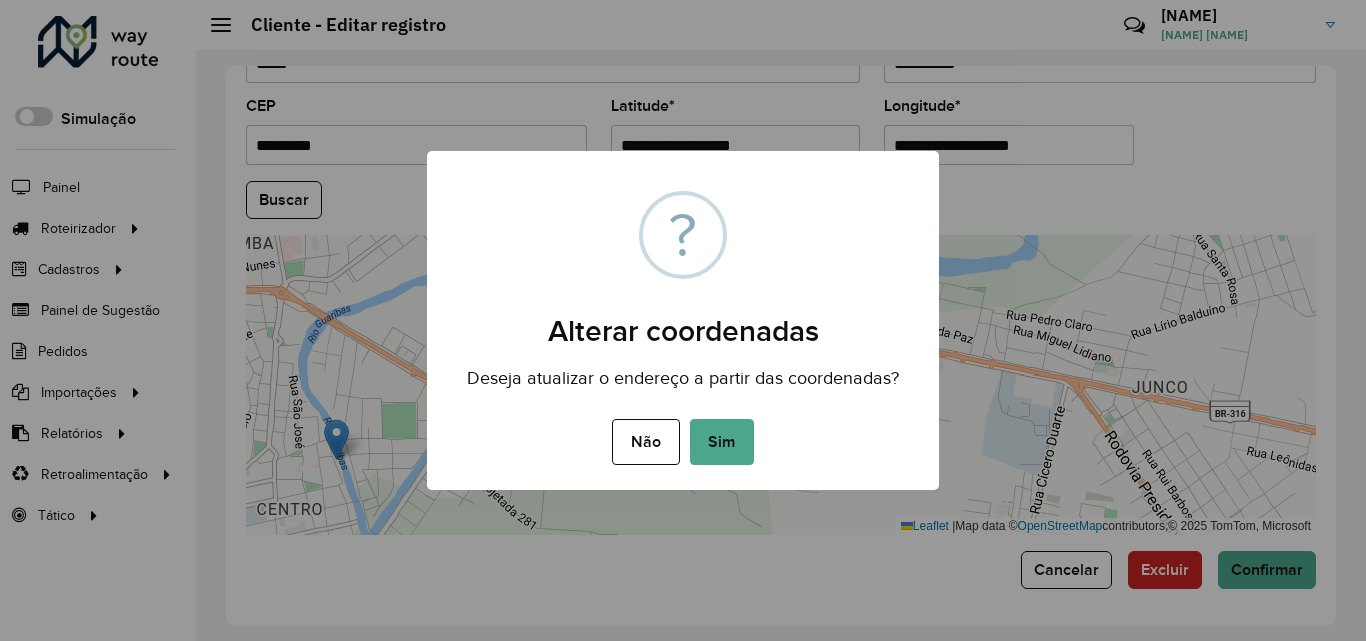 click on "Sim" at bounding box center [722, 442] 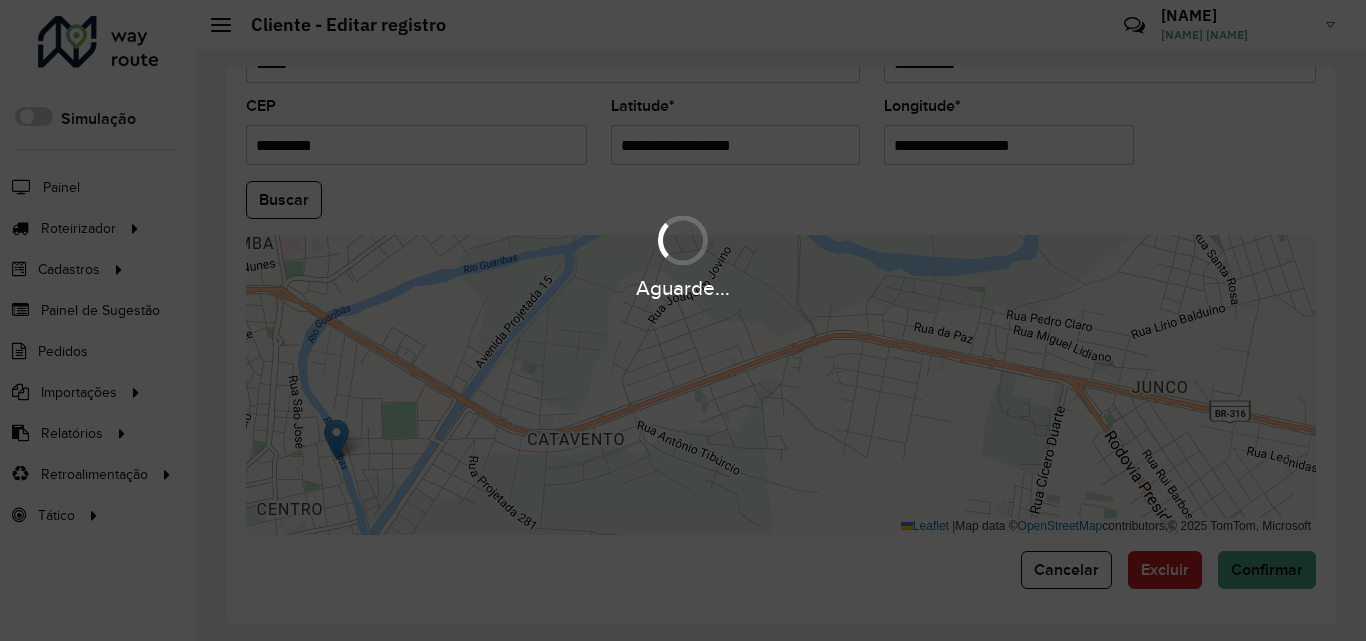 type on "**********" 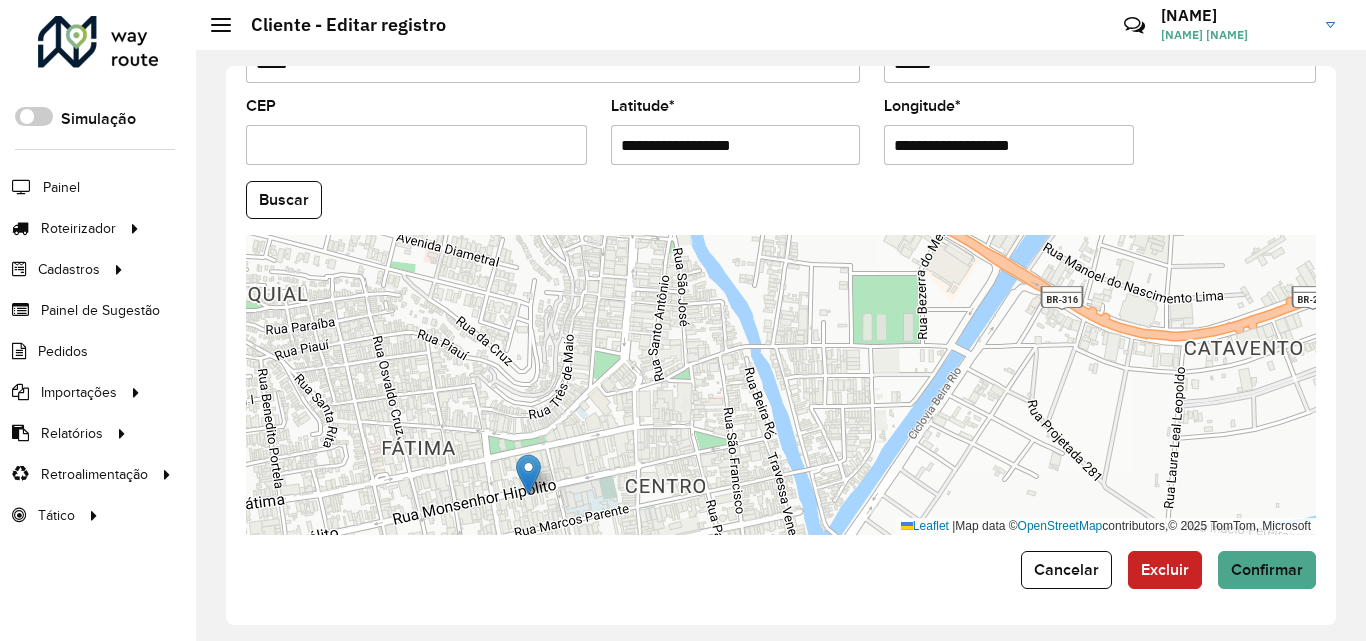 drag, startPoint x: 760, startPoint y: 386, endPoint x: 529, endPoint y: 493, distance: 254.57808 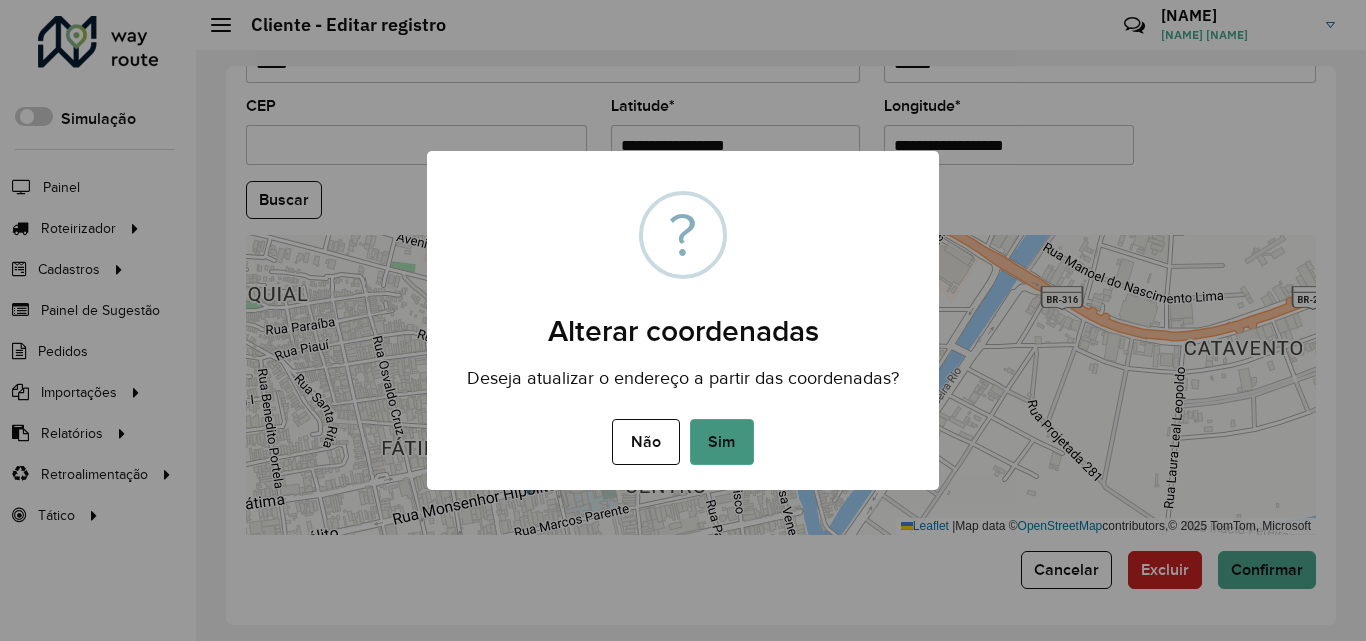 click on "Sim" at bounding box center (722, 442) 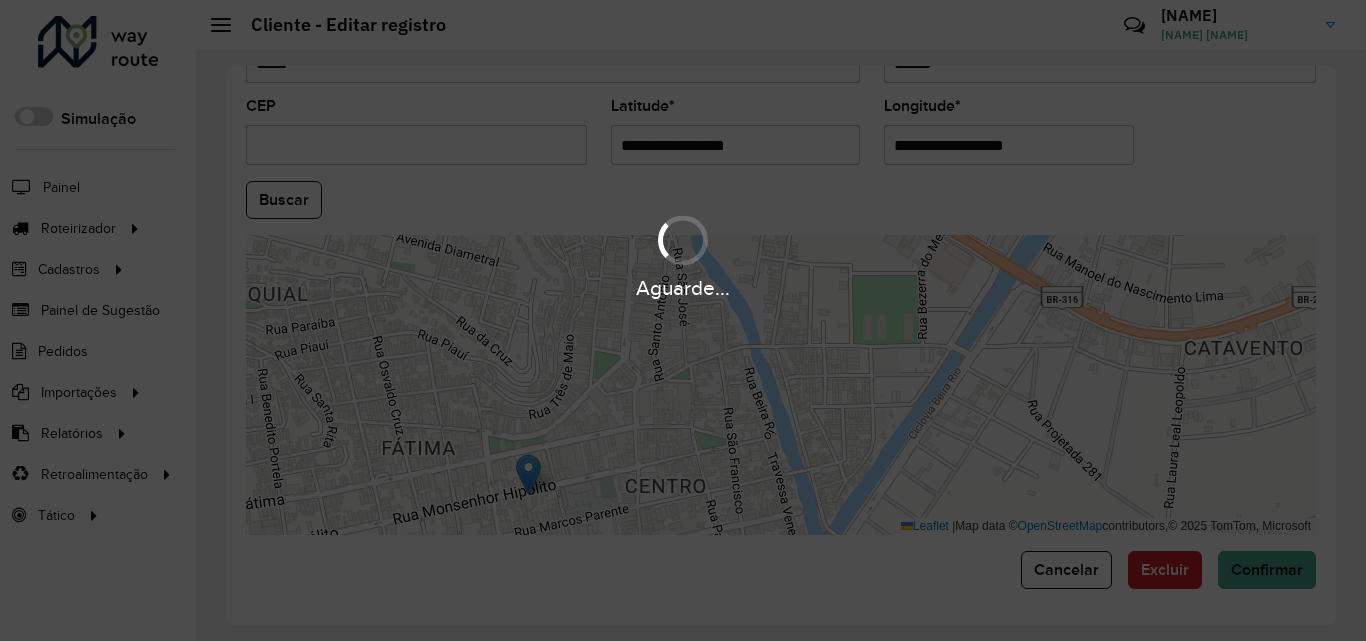 type on "**********" 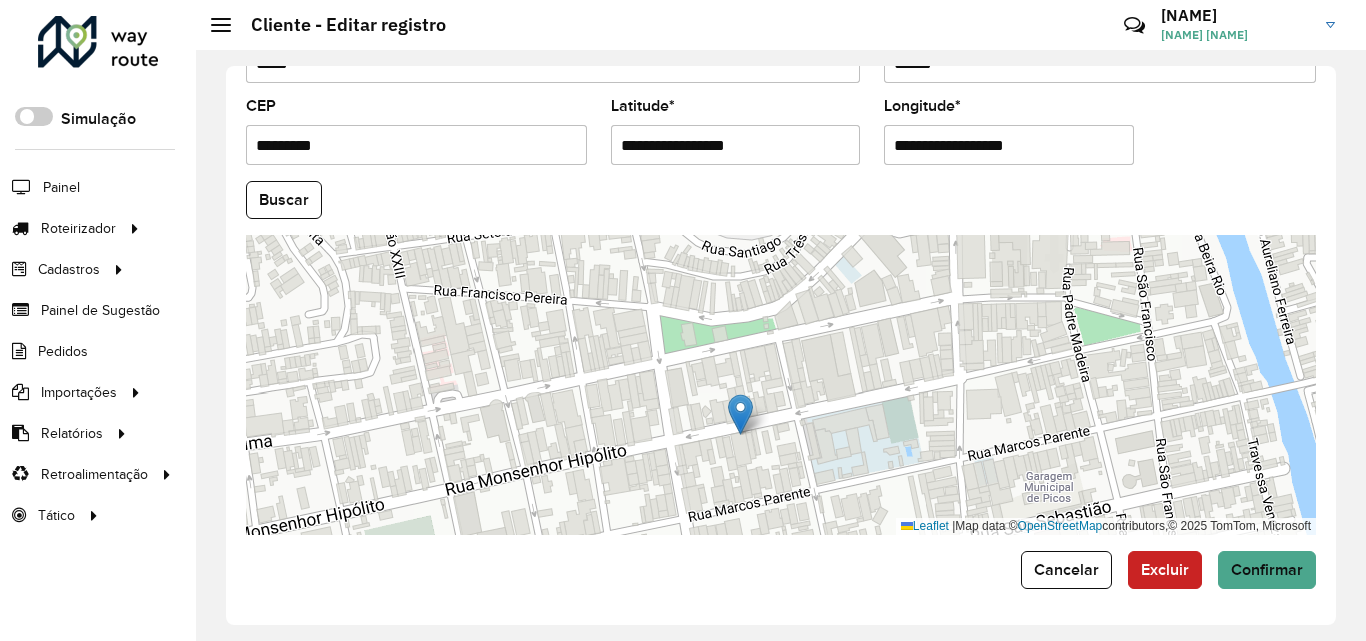 drag, startPoint x: 734, startPoint y: 364, endPoint x: 764, endPoint y: 469, distance: 109.201645 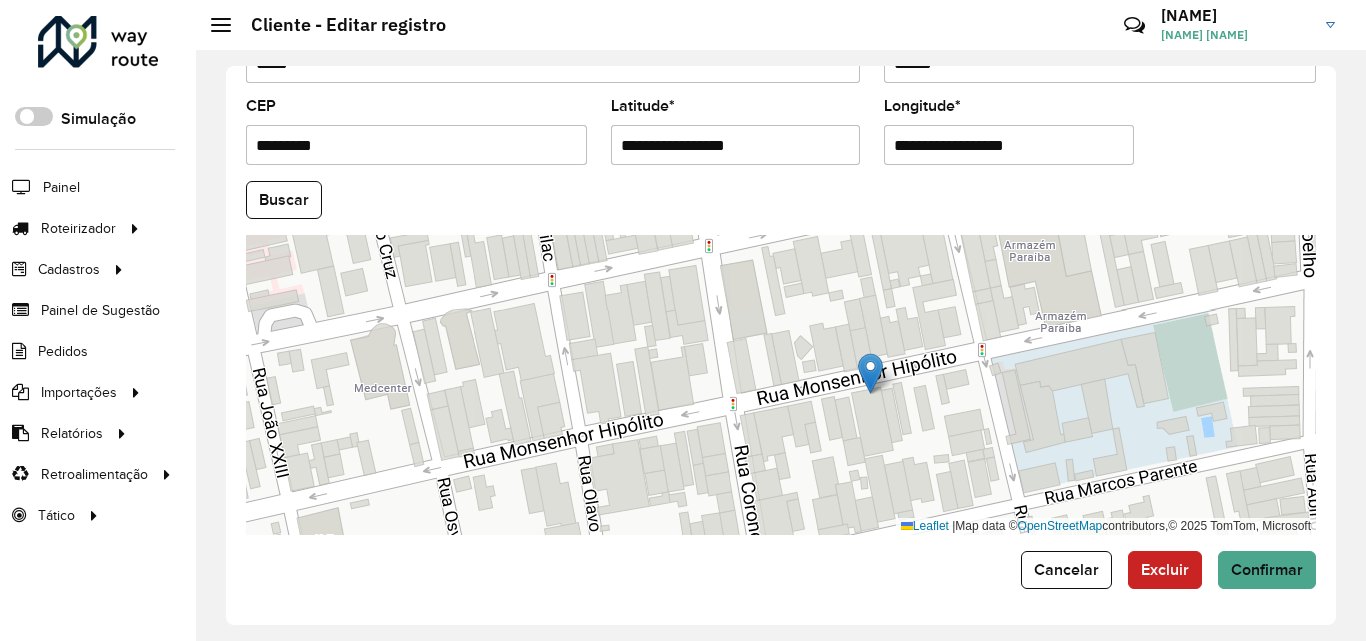 click on "**********" at bounding box center [736, 145] 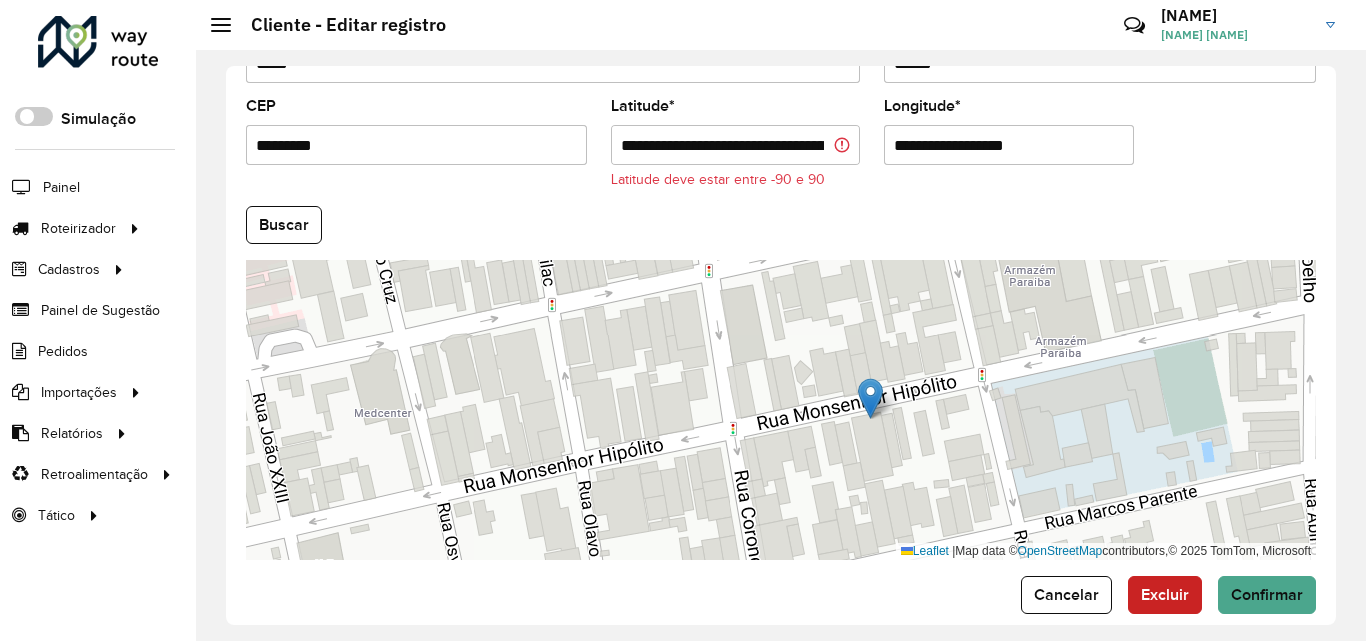 scroll, scrollTop: 0, scrollLeft: 108, axis: horizontal 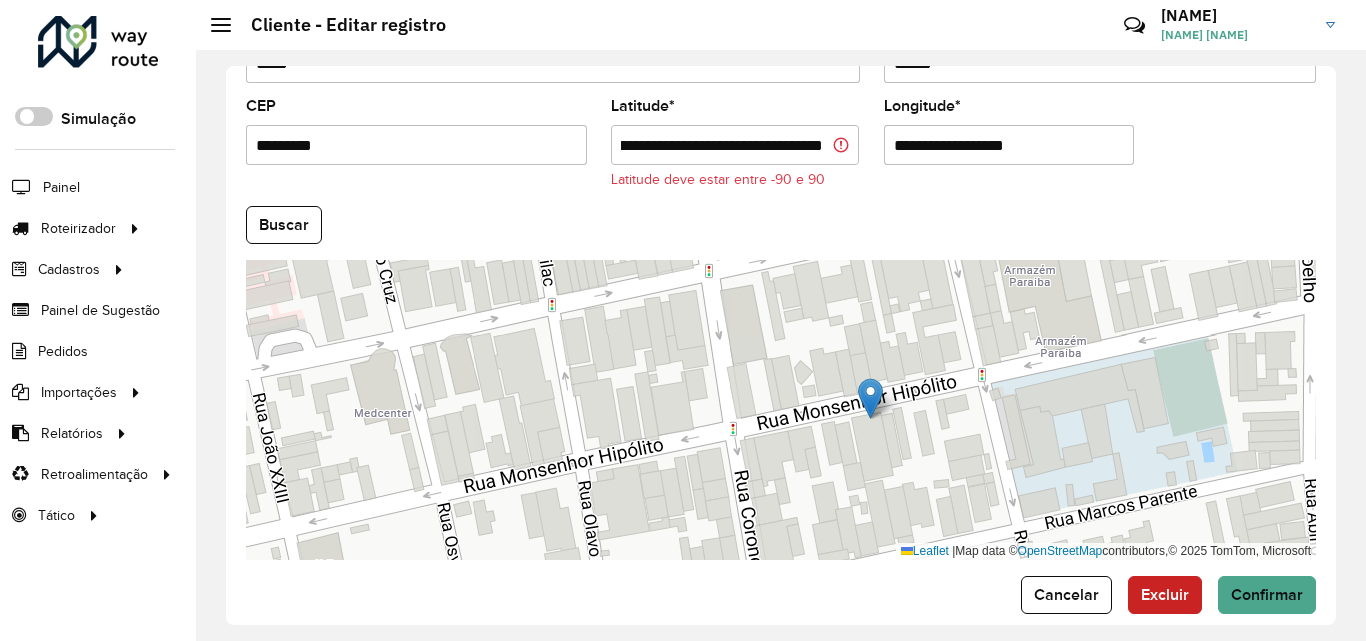 drag, startPoint x: 669, startPoint y: 143, endPoint x: 881, endPoint y: 148, distance: 212.05896 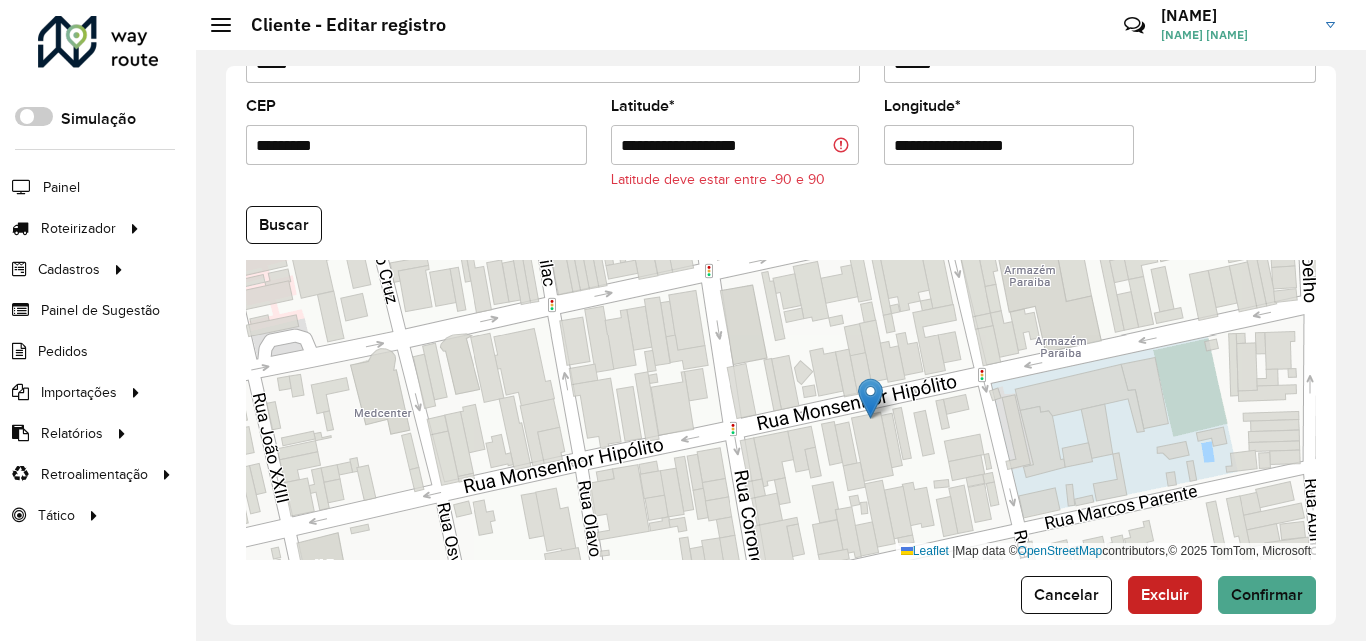 scroll, scrollTop: 0, scrollLeft: 0, axis: both 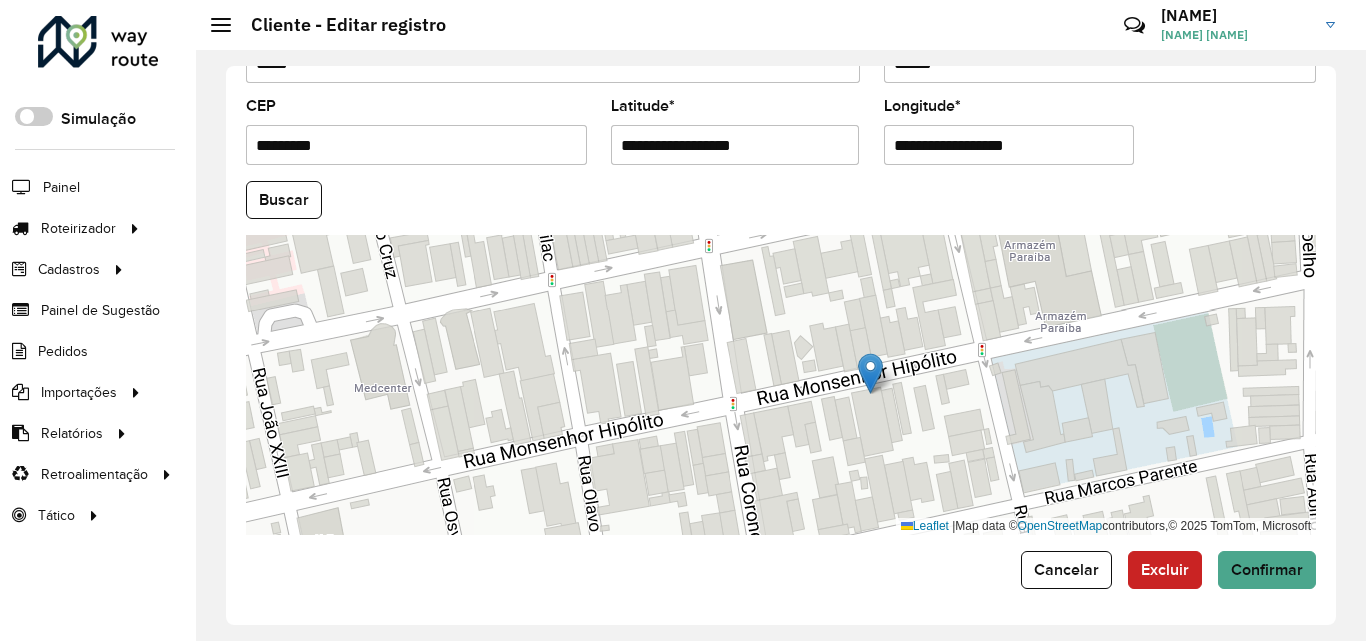 type on "**********" 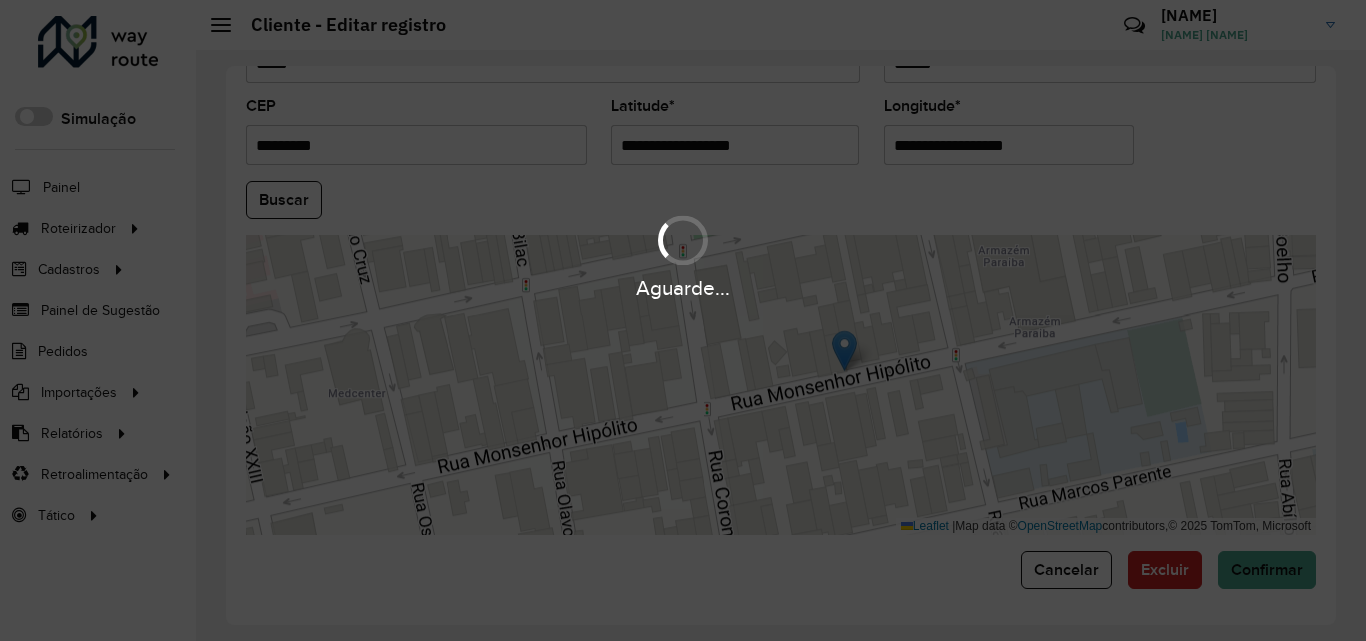 click on "Aguarde...  Pop-up bloqueado!  Seu navegador bloqueou automáticamente a abertura de uma nova janela.   Acesse as configurações e adicione o endereço do sistema a lista de permissão.   Fechar  Roteirizador AmbevTech Simulação Painel Roteirizador Entregas Vendas Cadastros Checkpoint Classificações de venda Cliente Condição de pagamento Consulta de setores Depósito Disponibilidade de veículos Fator tipo de produto Gabarito planner Grupo Rota Fator Tipo Produto Grupo de Depósito Grupo de rotas exclusiva Grupo de setores Jornada Jornada RN Layout integração Modelo Motorista Multi Depósito Painel de sugestão Parada Pedágio Perfil de Vendedor Ponto de apoio Ponto de apoio FAD Prioridade pedido Produto Restrição de Atendimento Planner Rodízio de placa Rota exclusiva FAD Rótulo Setor Setor Planner Tempo de parada de refeição Tipo de cliente Tipo de veículo Tipo de veículo RN Transportadora Usuário Vendedor Veículo Painel de Sugestão Pedidos Importações Classificação e volume de venda" at bounding box center (683, 320) 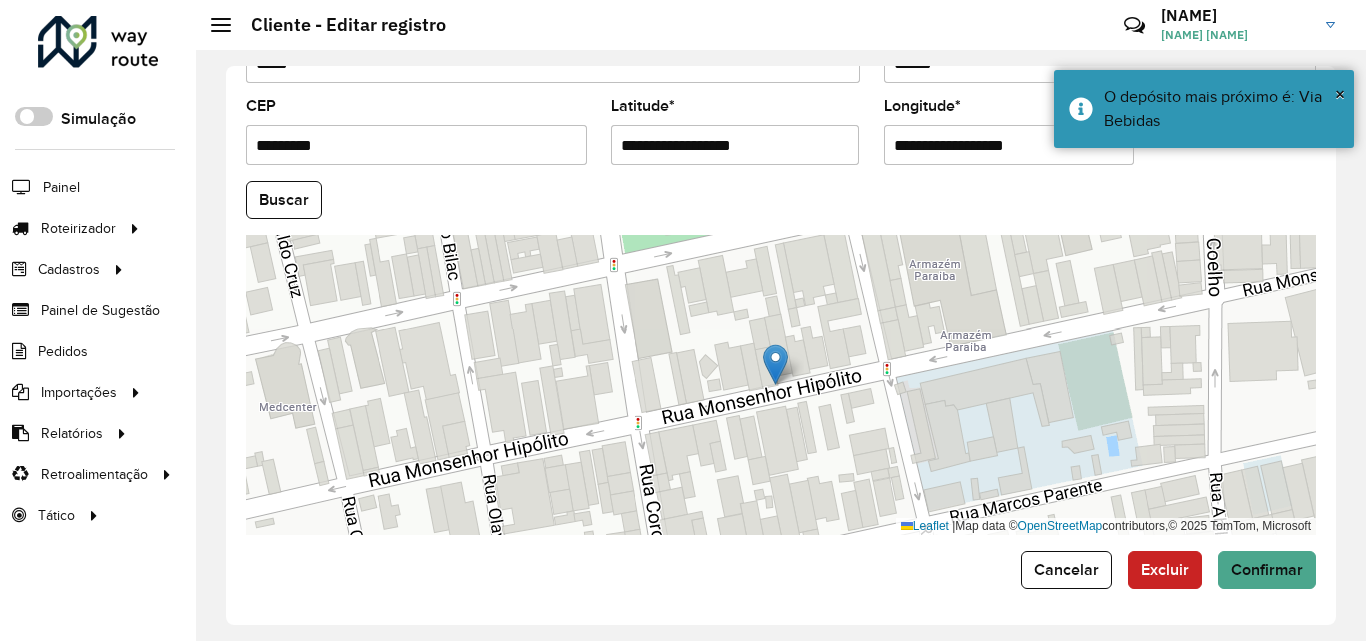 click on "**********" at bounding box center [1009, 145] 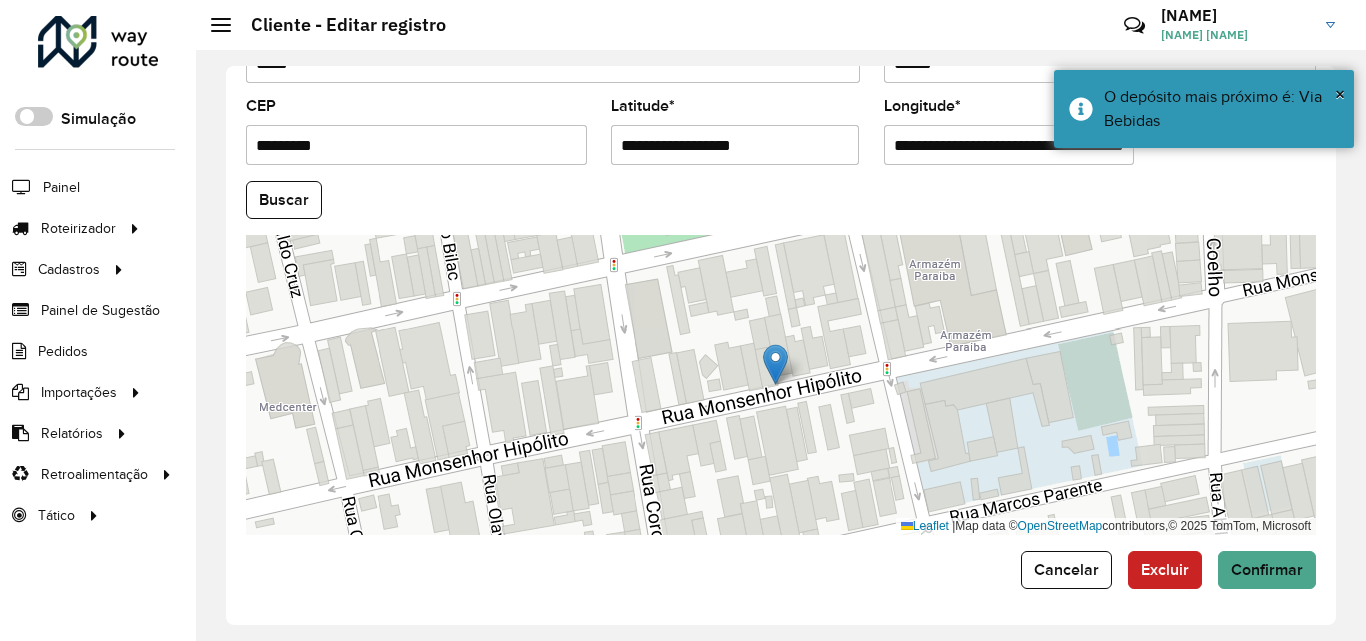 scroll, scrollTop: 0, scrollLeft: 82, axis: horizontal 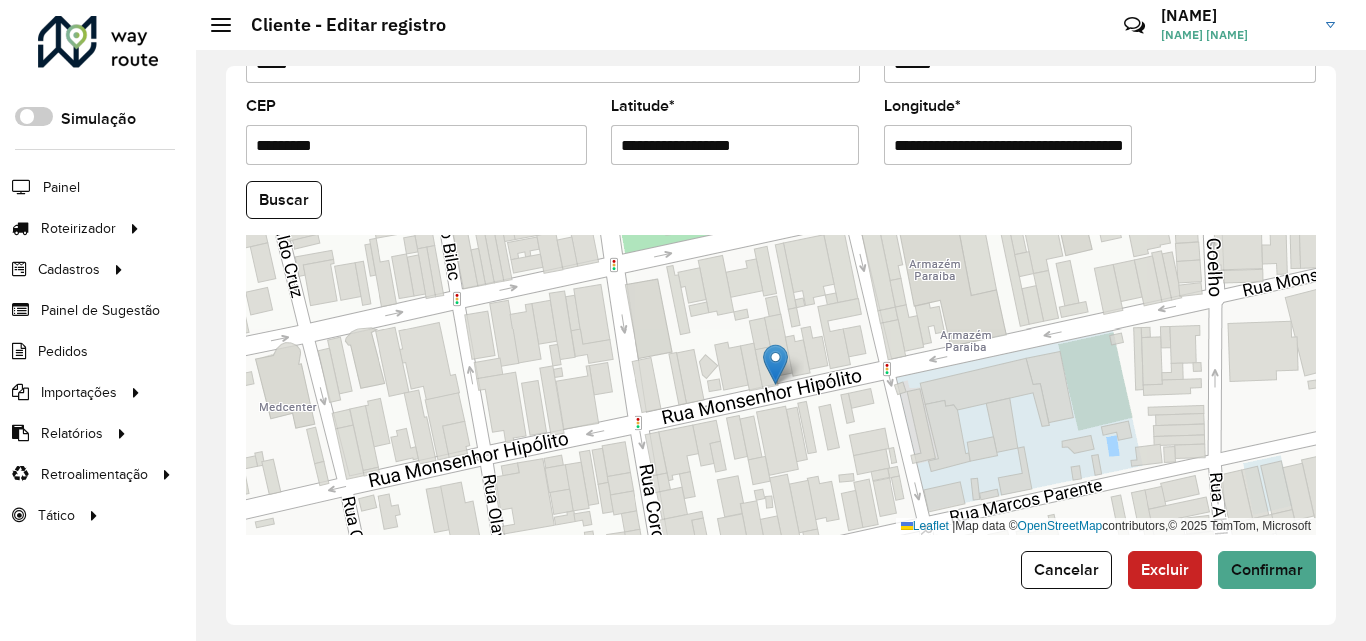 drag, startPoint x: 967, startPoint y: 145, endPoint x: 851, endPoint y: 145, distance: 116 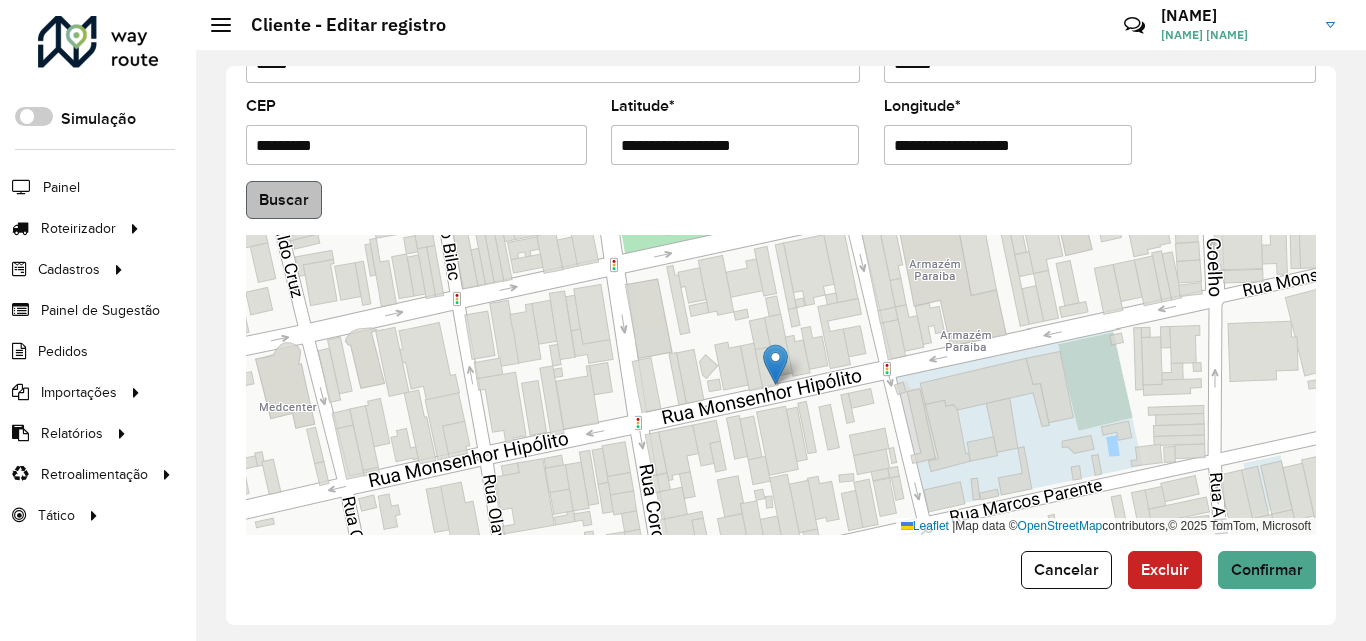 type on "**********" 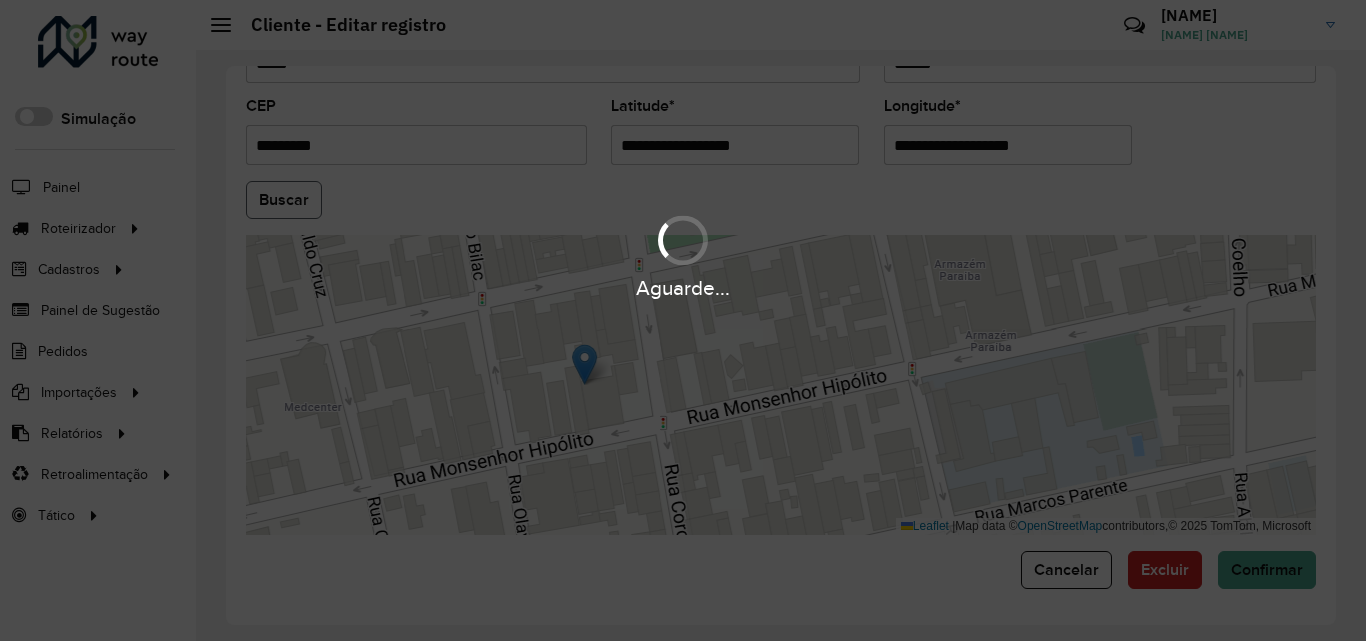 click on "Aguarde...  Pop-up bloqueado!  Seu navegador bloqueou automáticamente a abertura de uma nova janela.   Acesse as configurações e adicione o endereço do sistema a lista de permissão.   Fechar  Roteirizador AmbevTech Simulação Painel Roteirizador Entregas Vendas Cadastros Checkpoint Classificações de venda Cliente Condição de pagamento Consulta de setores Depósito Disponibilidade de veículos Fator tipo de produto Gabarito planner Grupo Rota Fator Tipo Produto Grupo de Depósito Grupo de rotas exclusiva Grupo de setores Jornada Jornada RN Layout integração Modelo Motorista Multi Depósito Painel de sugestão Parada Pedágio Perfil de Vendedor Ponto de apoio Ponto de apoio FAD Prioridade pedido Produto Restrição de Atendimento Planner Rodízio de placa Rota exclusiva FAD Rótulo Setor Setor Planner Tempo de parada de refeição Tipo de cliente Tipo de veículo Tipo de veículo RN Transportadora Usuário Vendedor Veículo Painel de Sugestão Pedidos Importações Classificação e volume de venda" at bounding box center [683, 320] 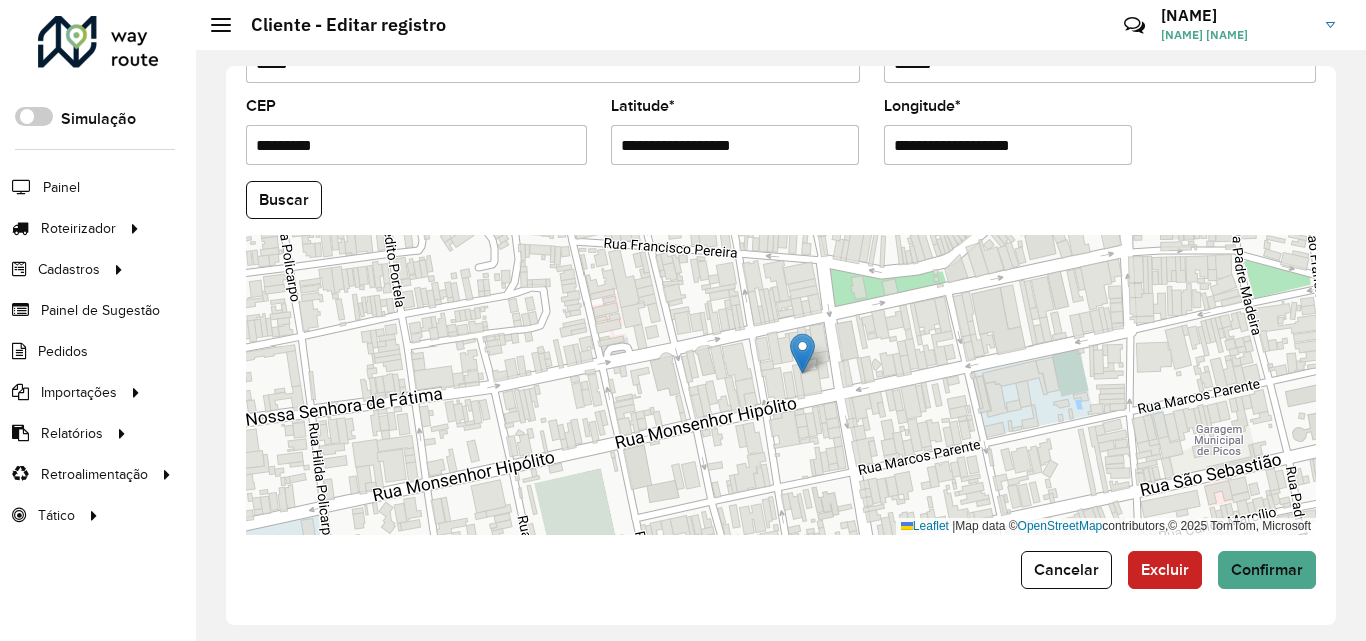 drag, startPoint x: 664, startPoint y: 494, endPoint x: 692, endPoint y: 424, distance: 75.39231 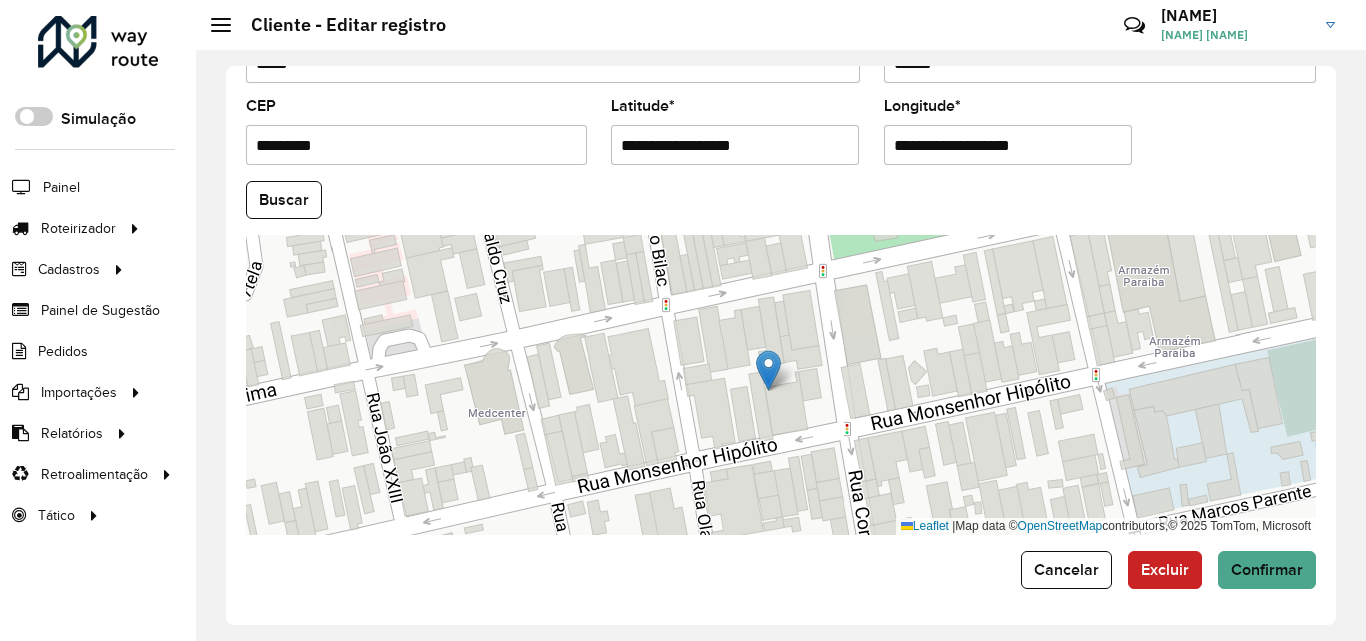 drag, startPoint x: 864, startPoint y: 398, endPoint x: 757, endPoint y: 422, distance: 109.65856 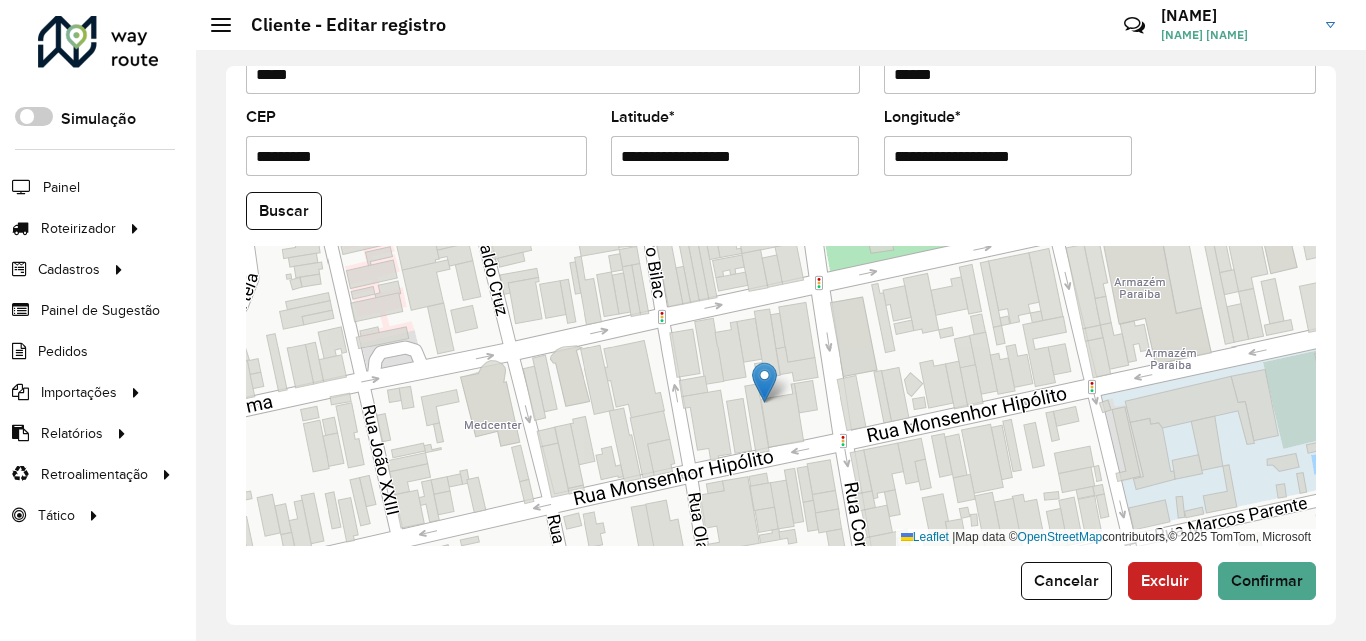 scroll, scrollTop: 847, scrollLeft: 0, axis: vertical 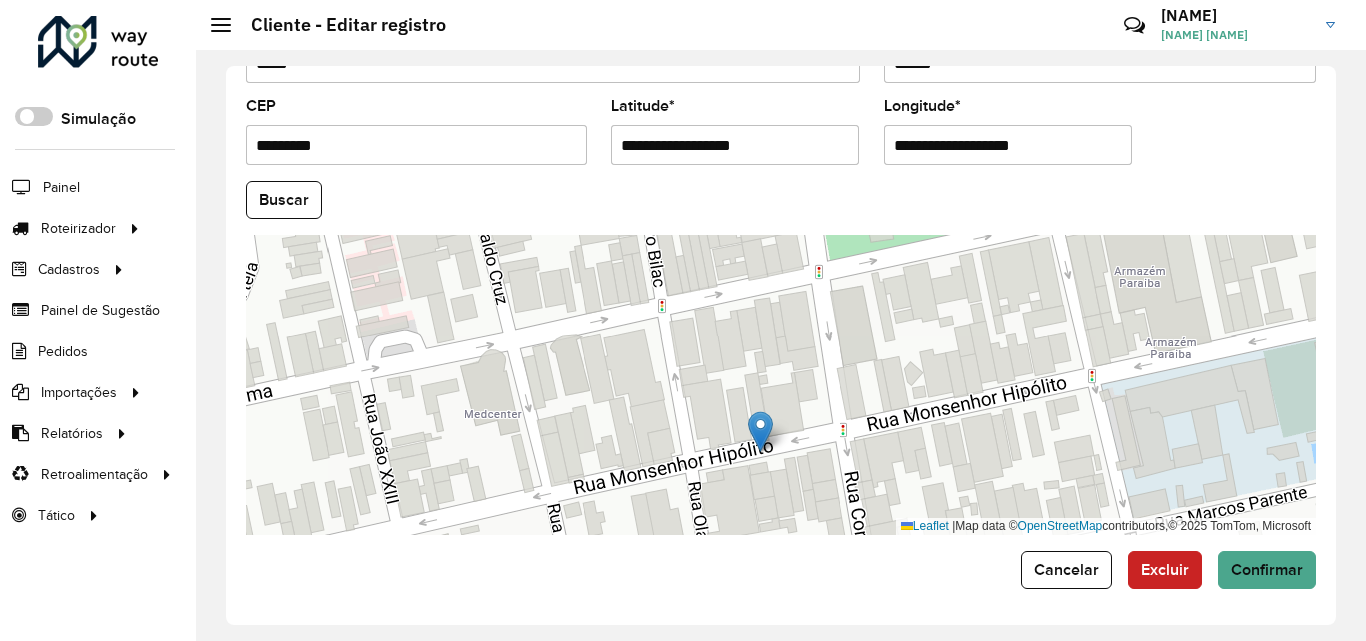drag, startPoint x: 763, startPoint y: 381, endPoint x: 759, endPoint y: 441, distance: 60.133186 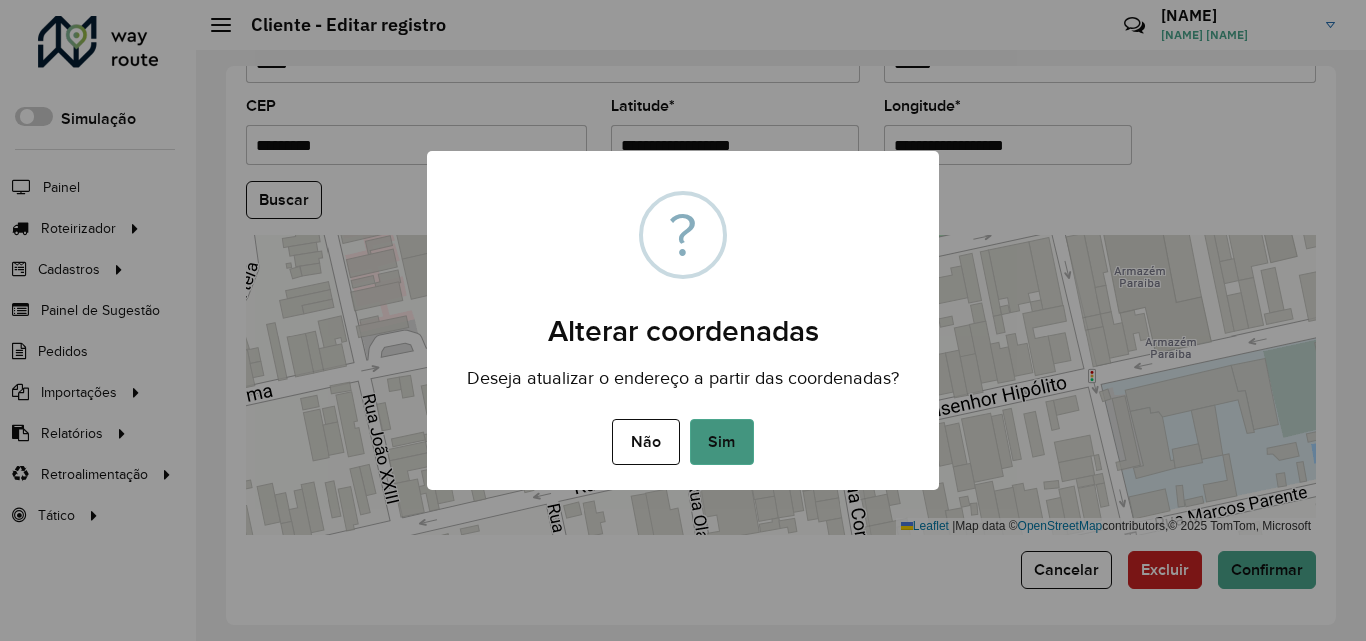 click on "Sim" at bounding box center [722, 442] 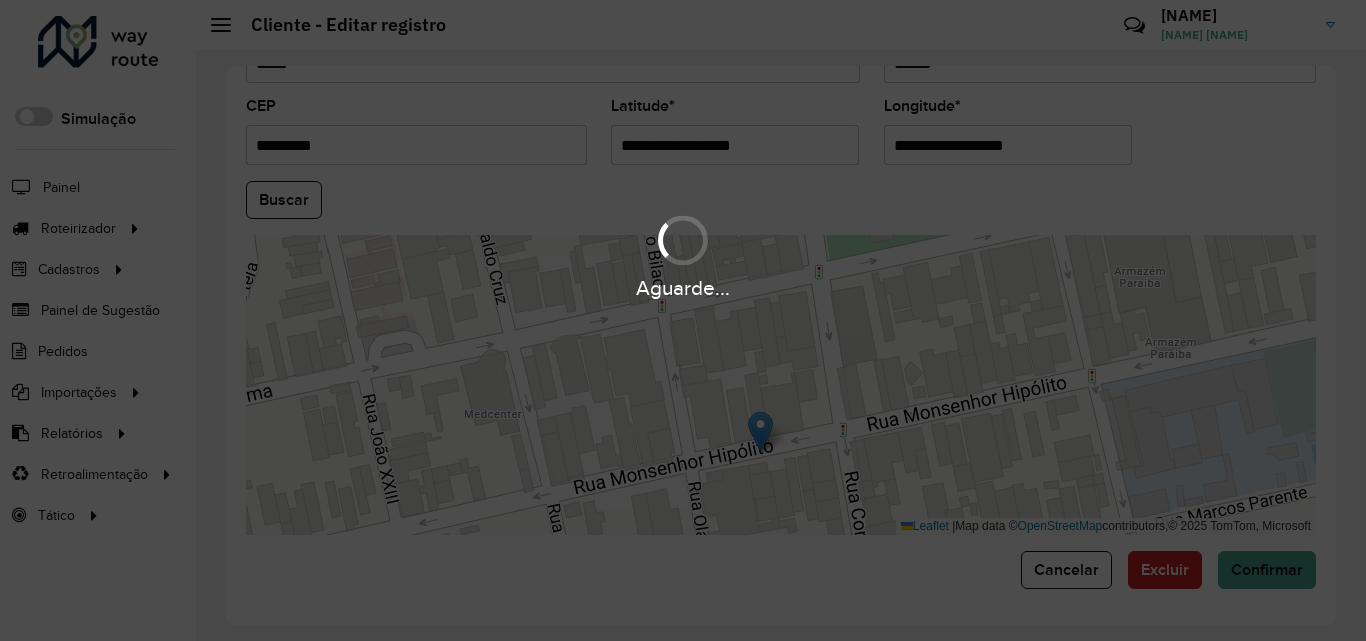 type on "**********" 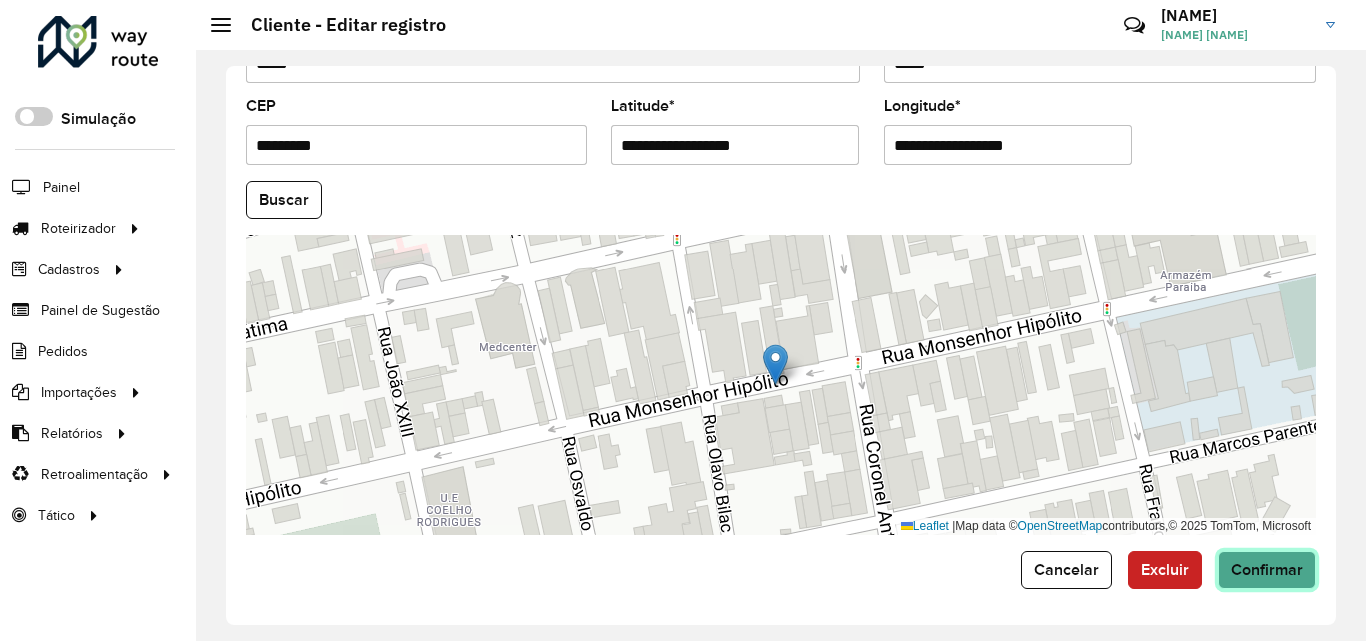 click on "Confirmar" 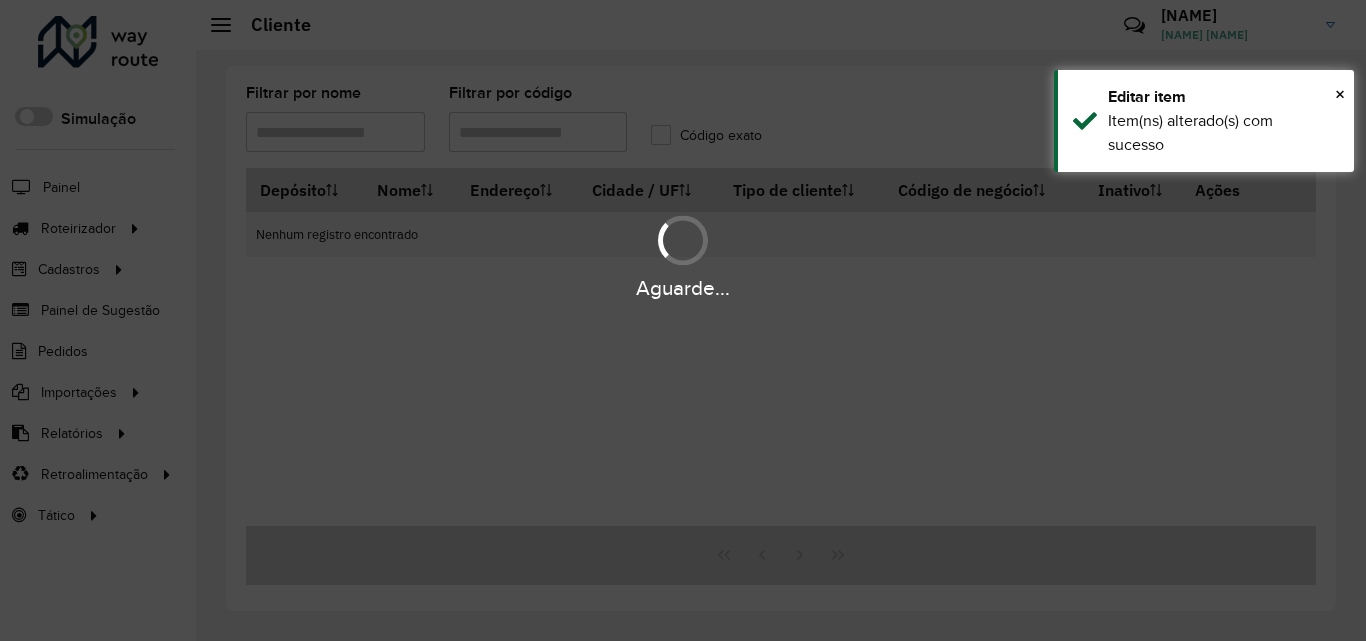 type on "*****" 